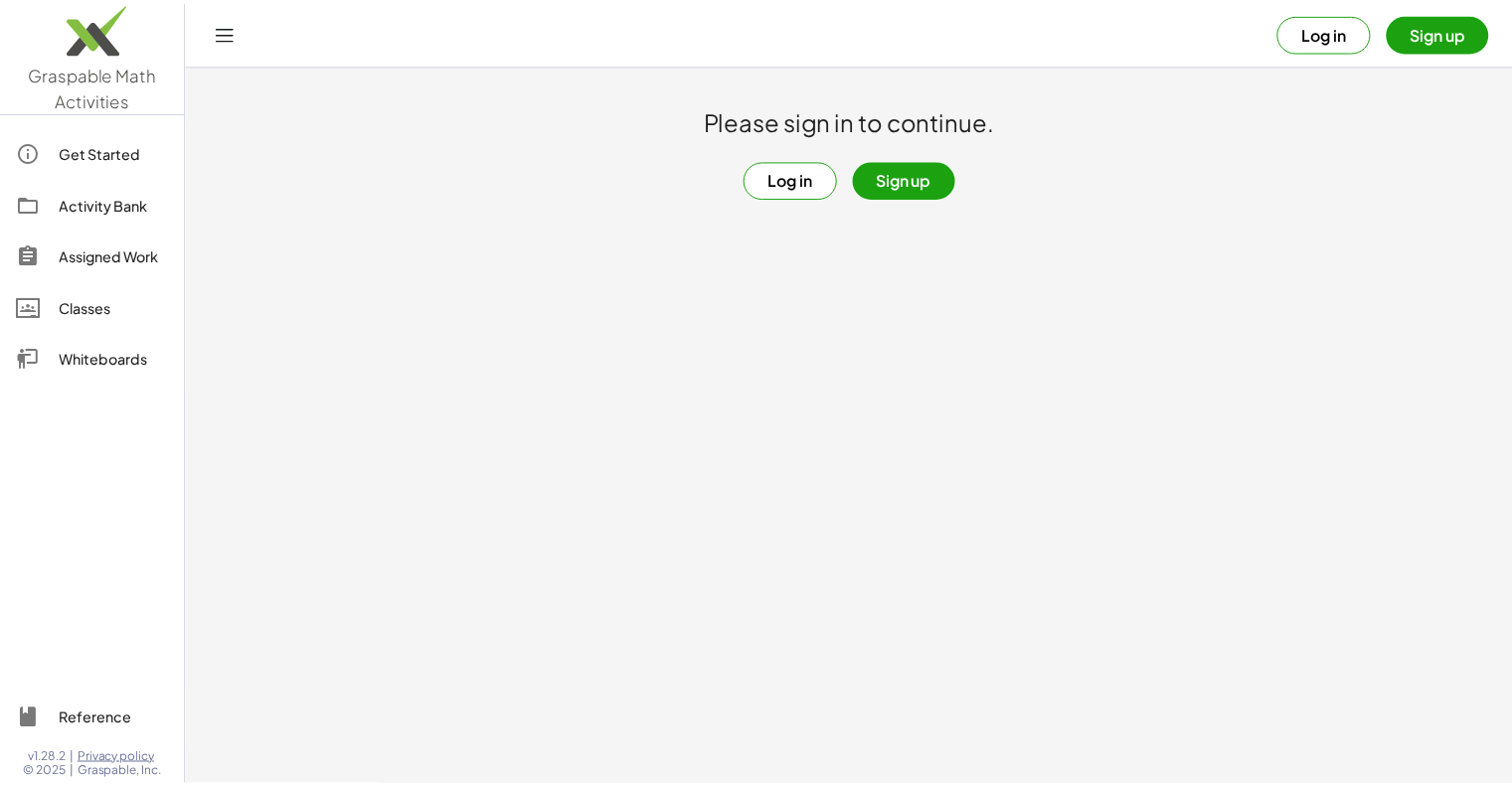 scroll, scrollTop: 0, scrollLeft: 0, axis: both 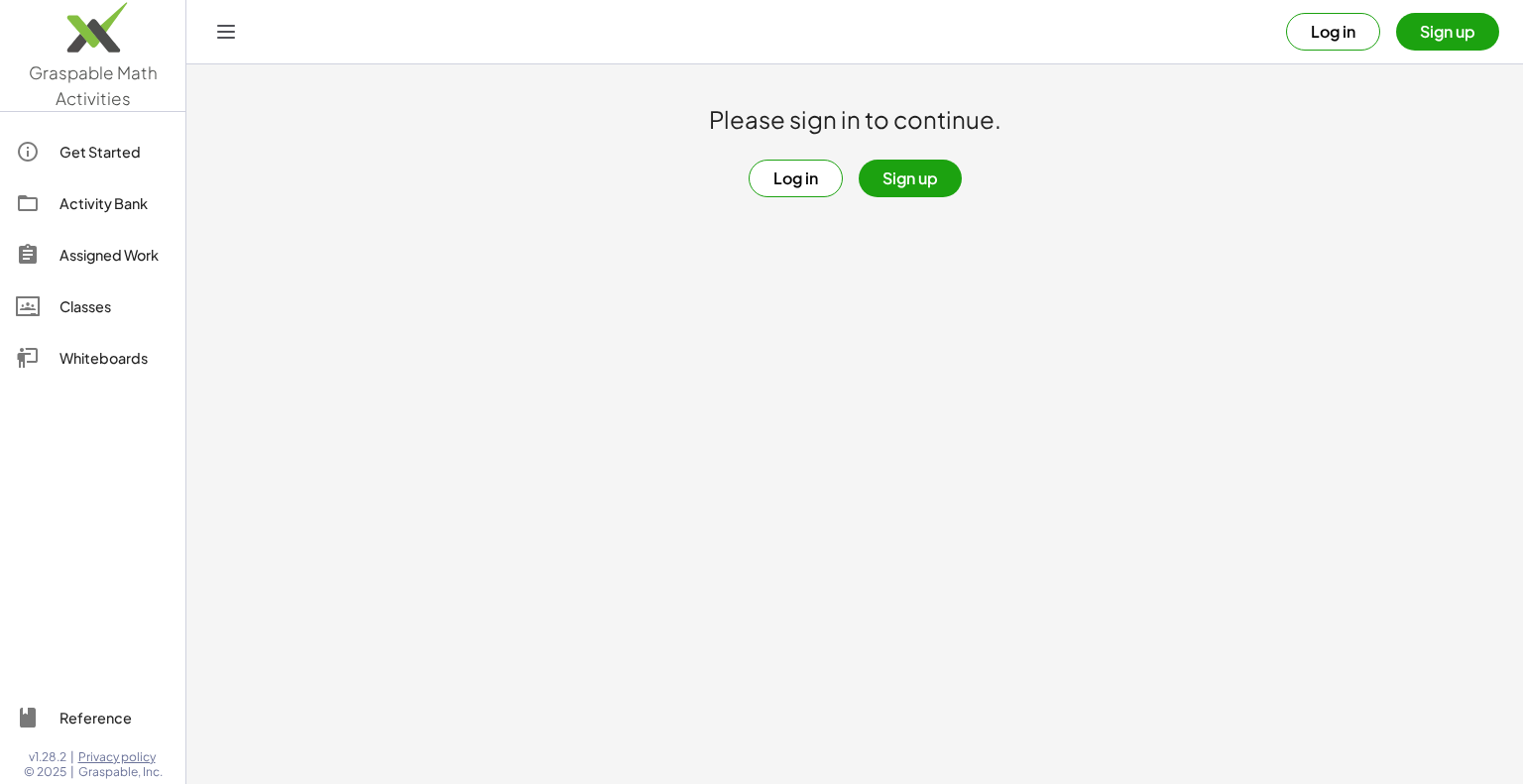 click on "Log in" at bounding box center [1333, 32] 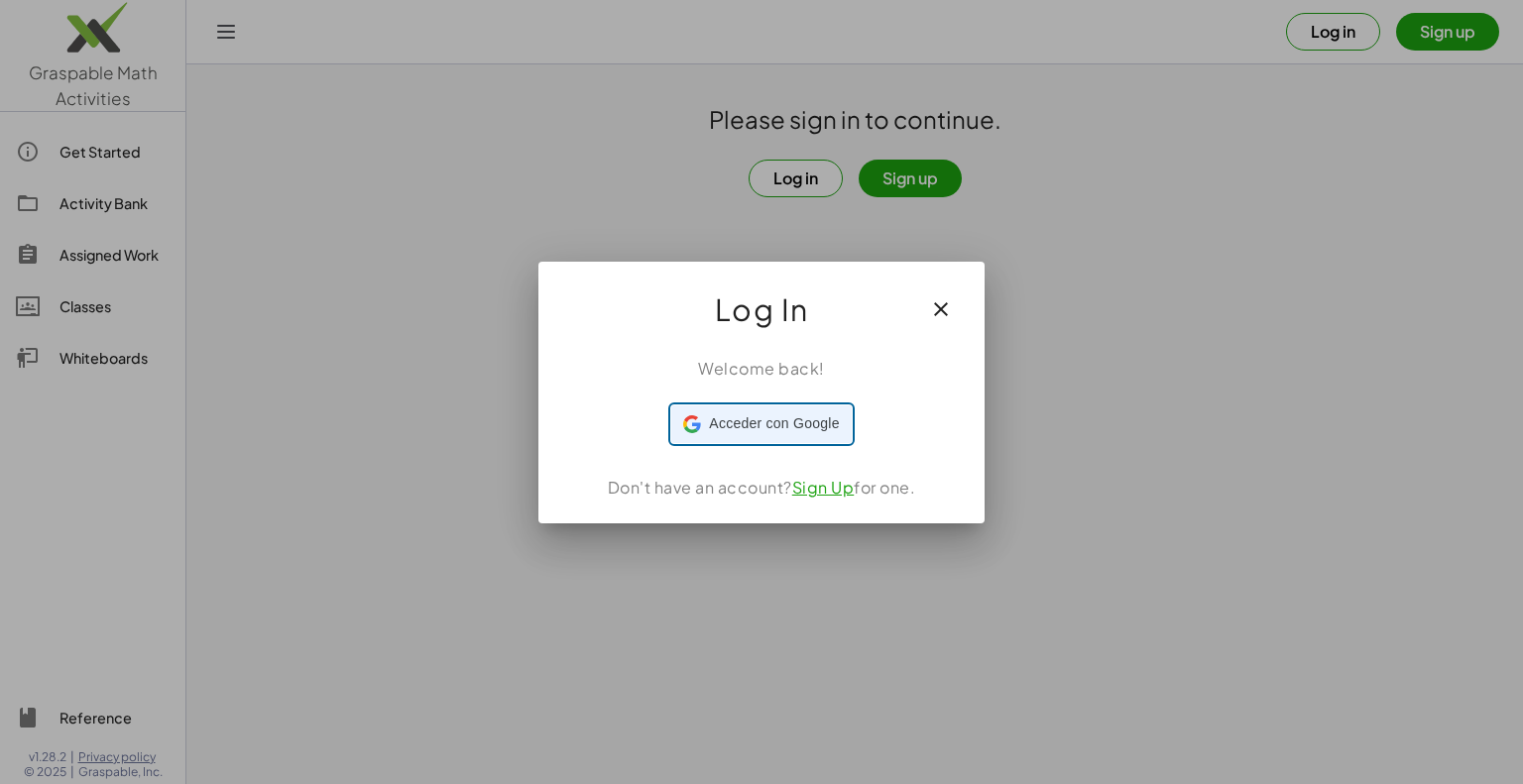 click on "Acceder con Google" at bounding box center (773, 423) 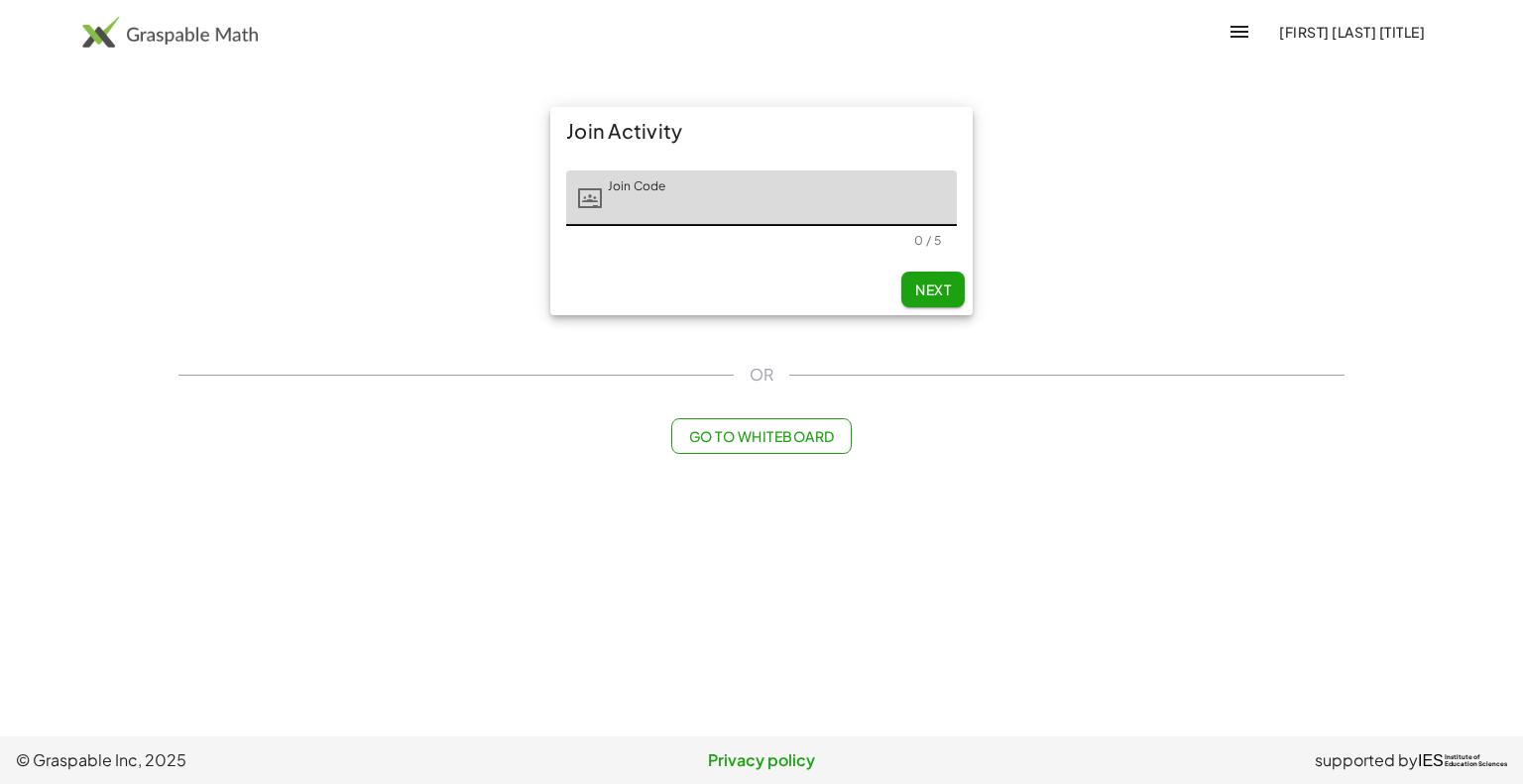 click on "Next" 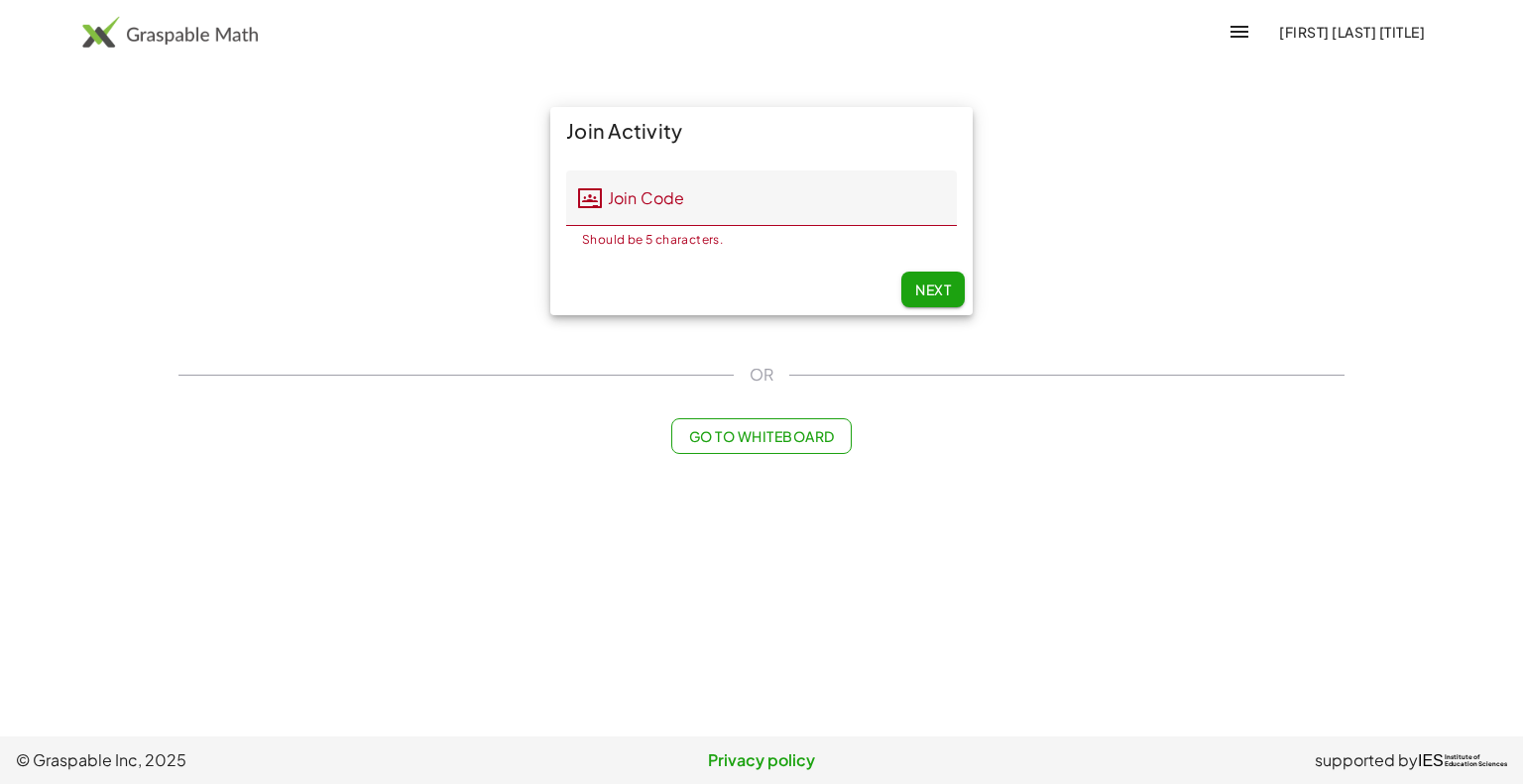 click on "Go to Whiteboard" 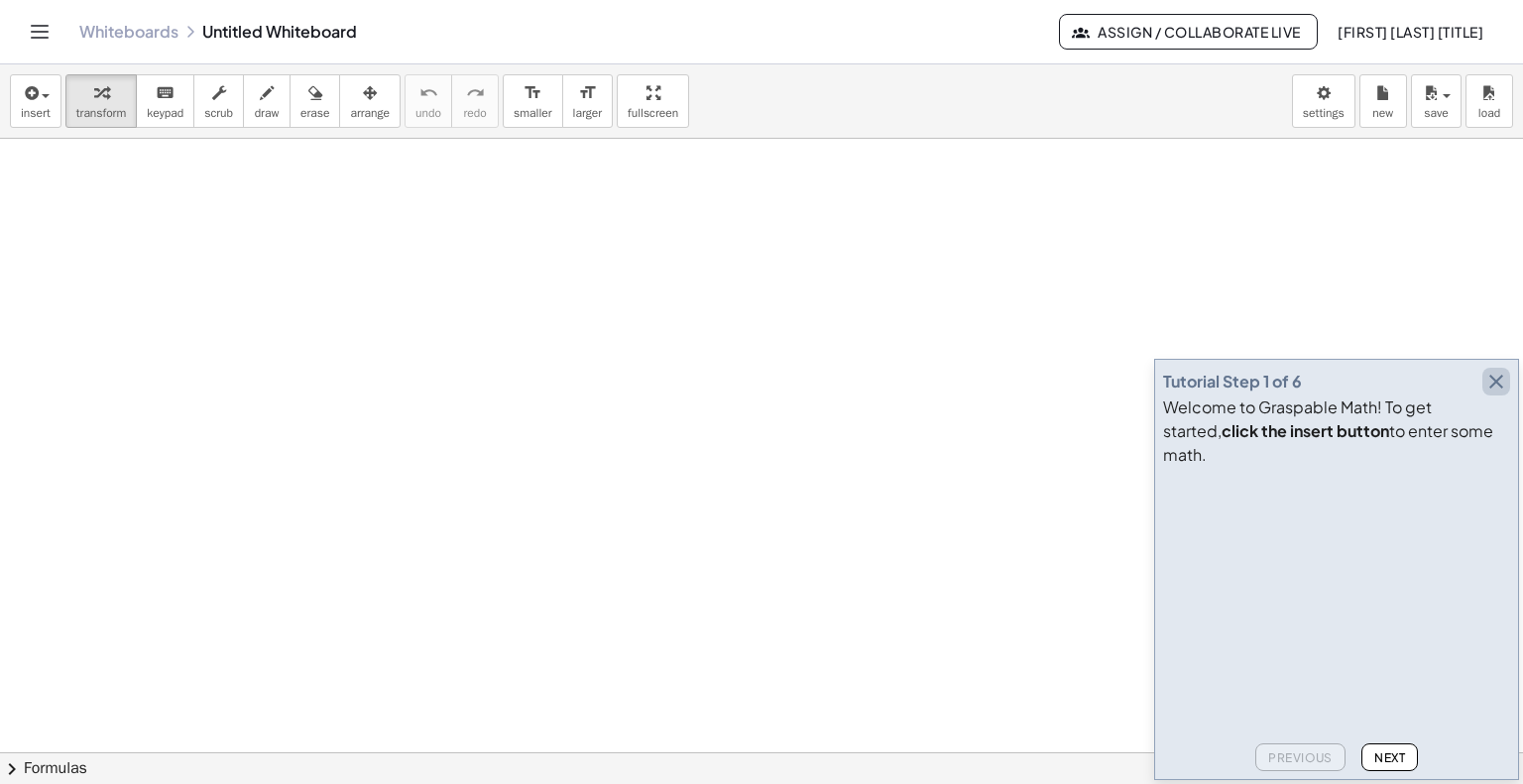 click at bounding box center (1496, 382) 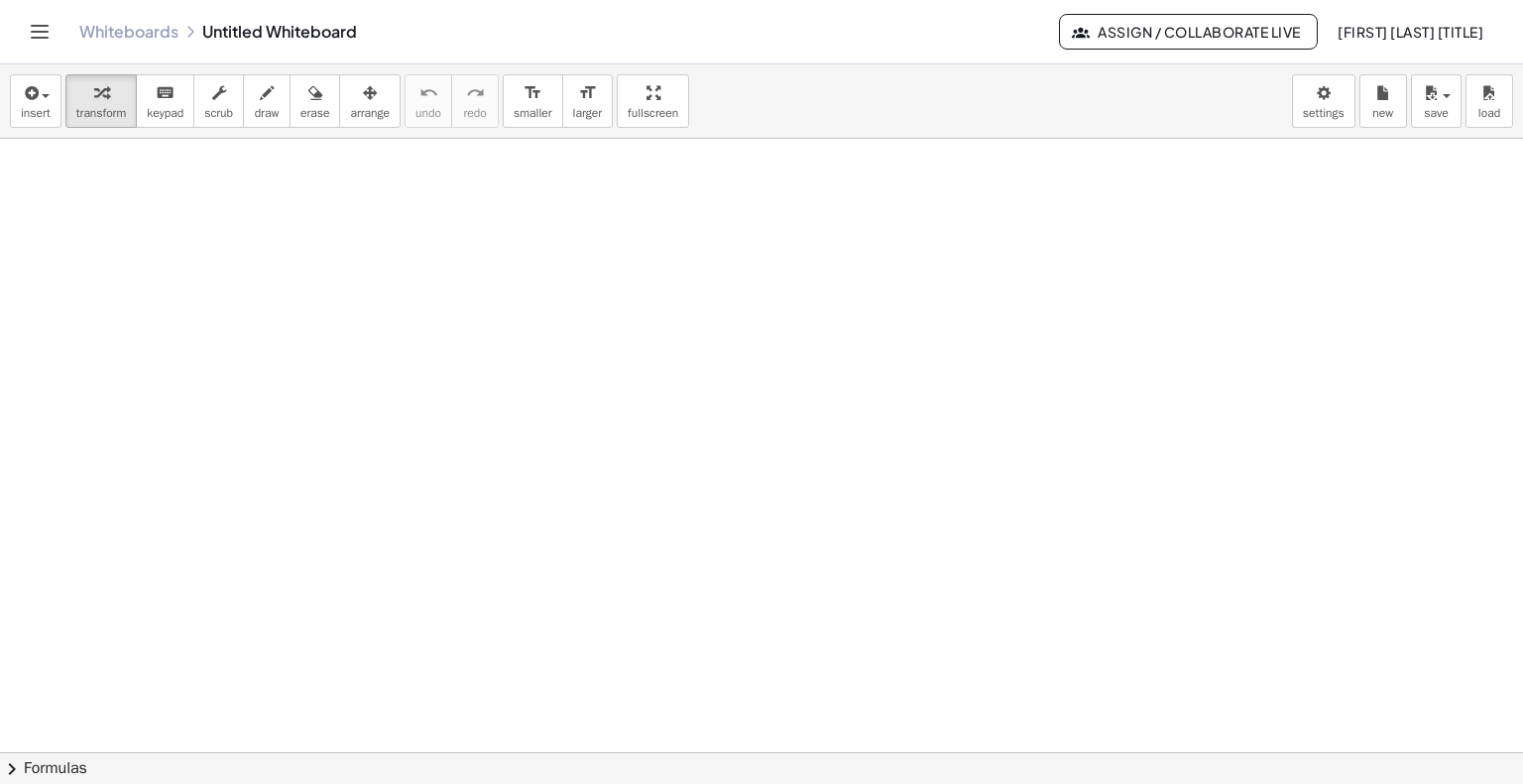 click on "Whiteboards" 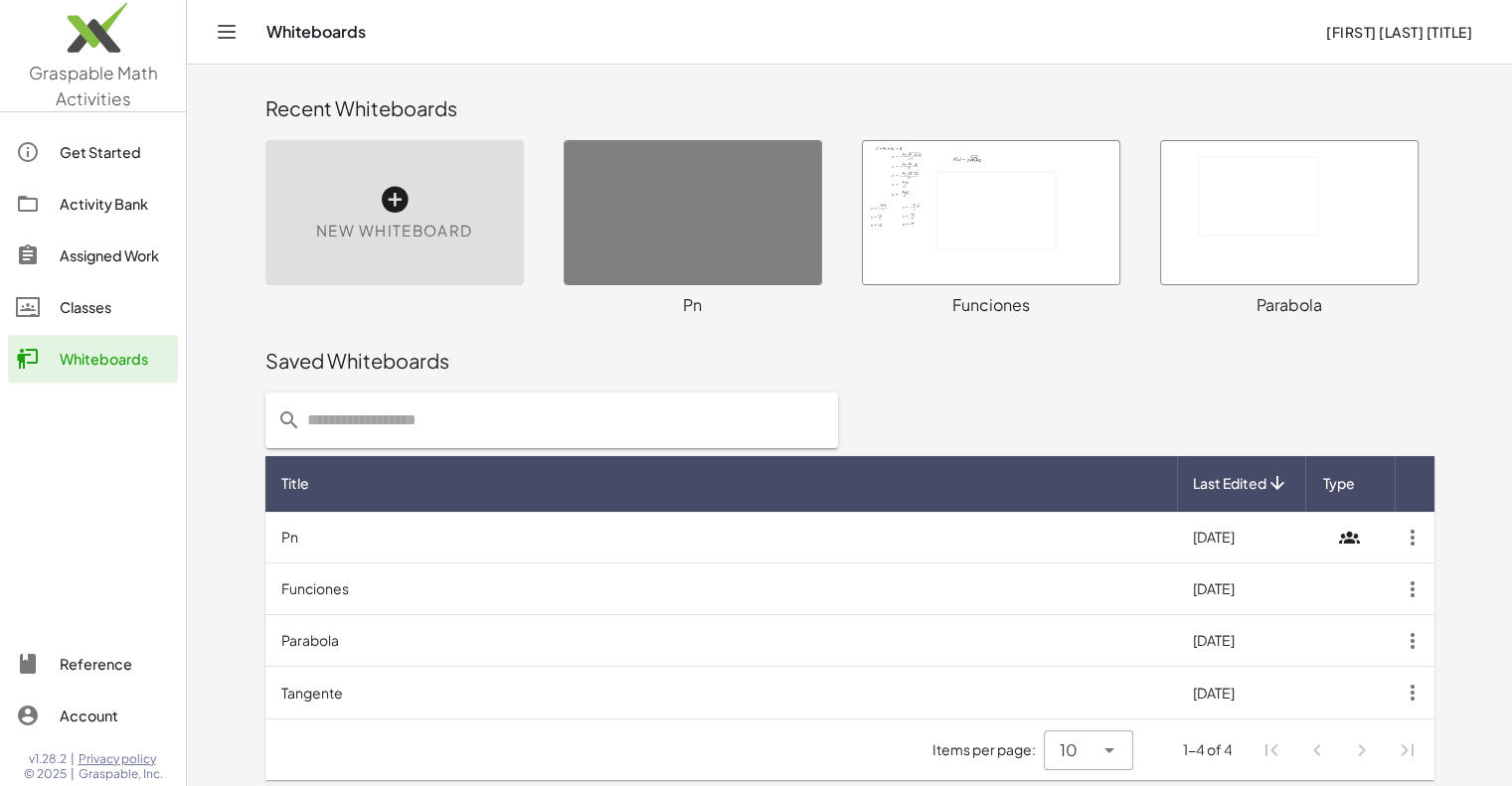 click on "Activity Bank" 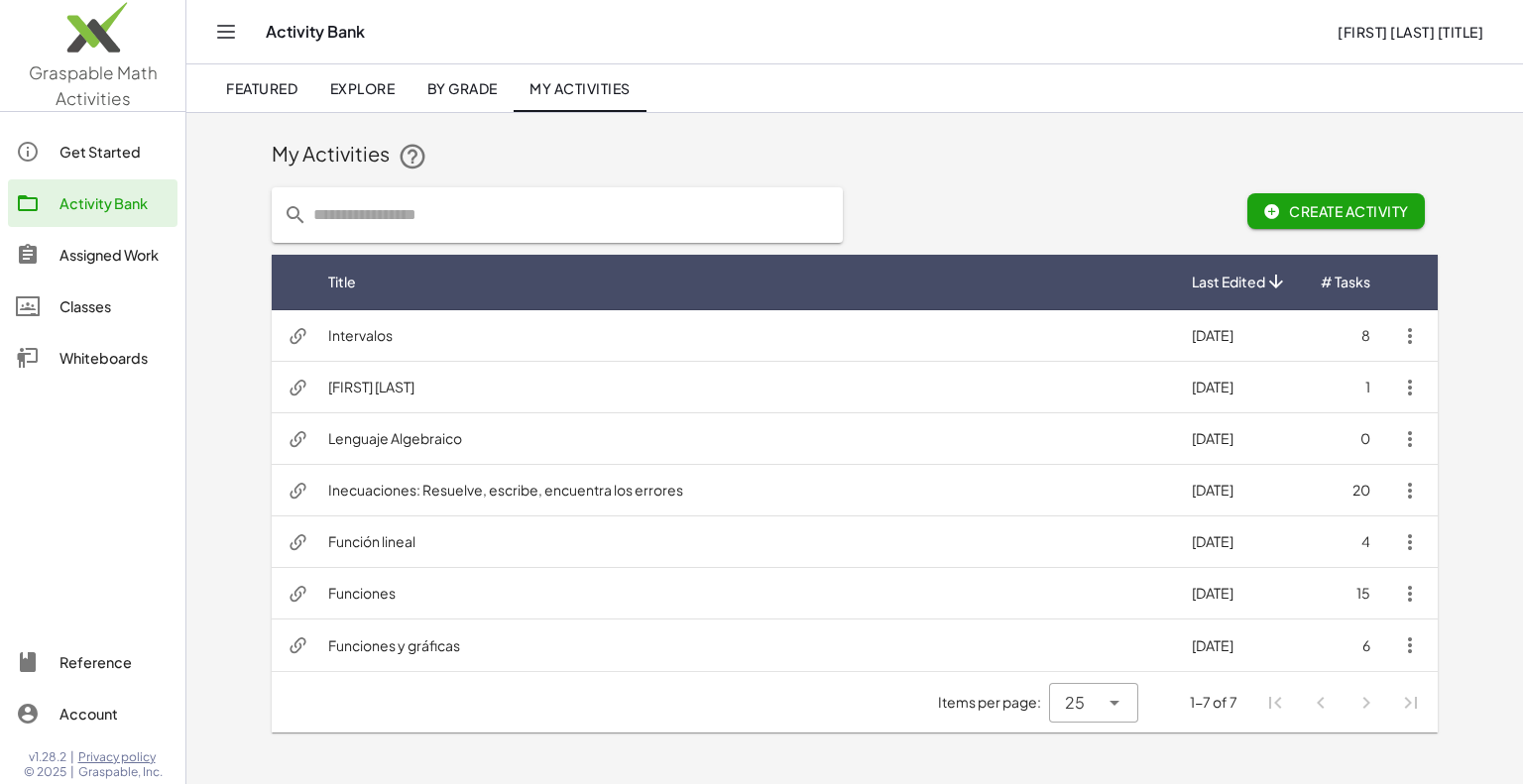 click on "Intervalos" at bounding box center [744, 336] 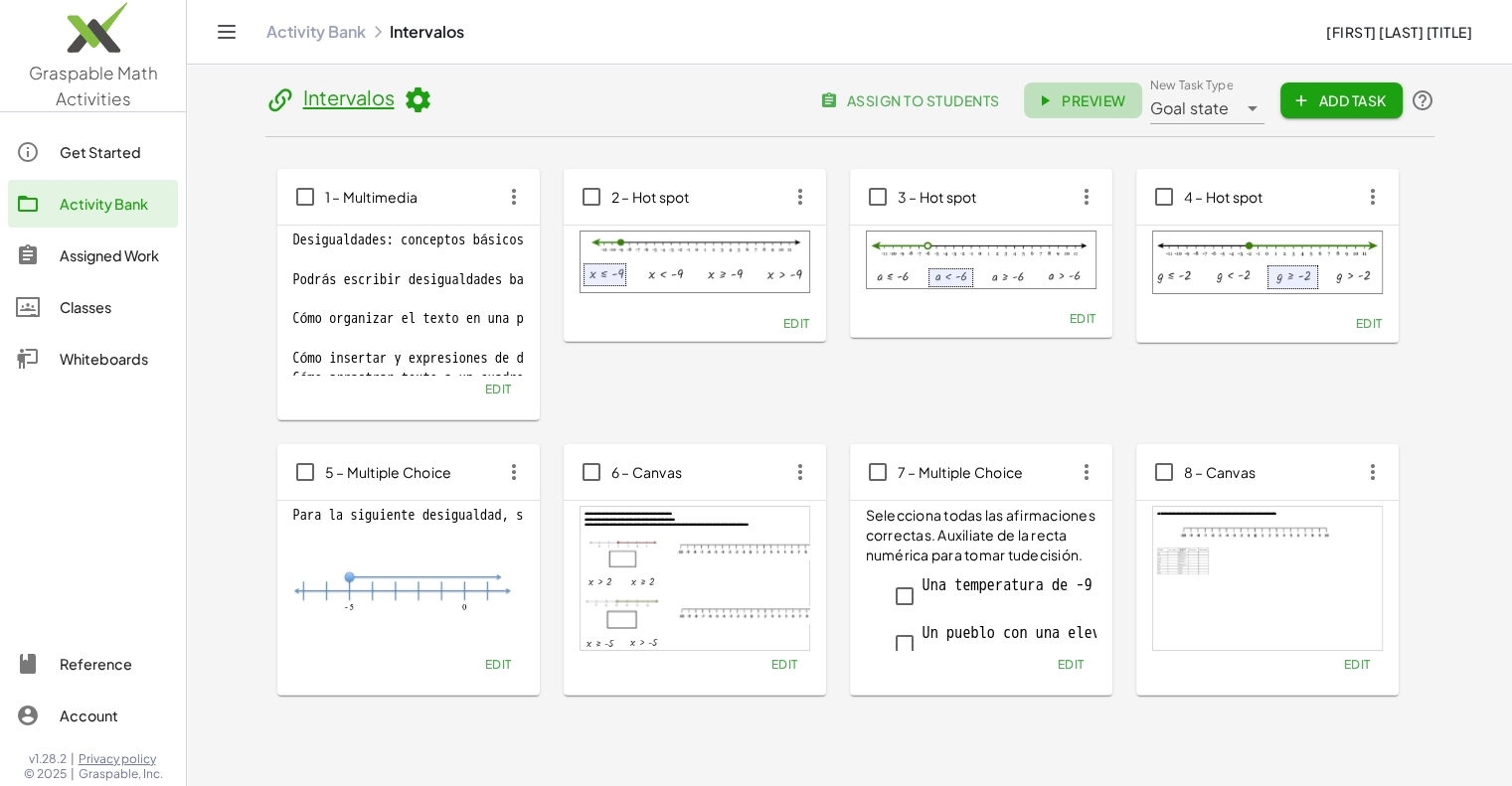 click on "Preview" 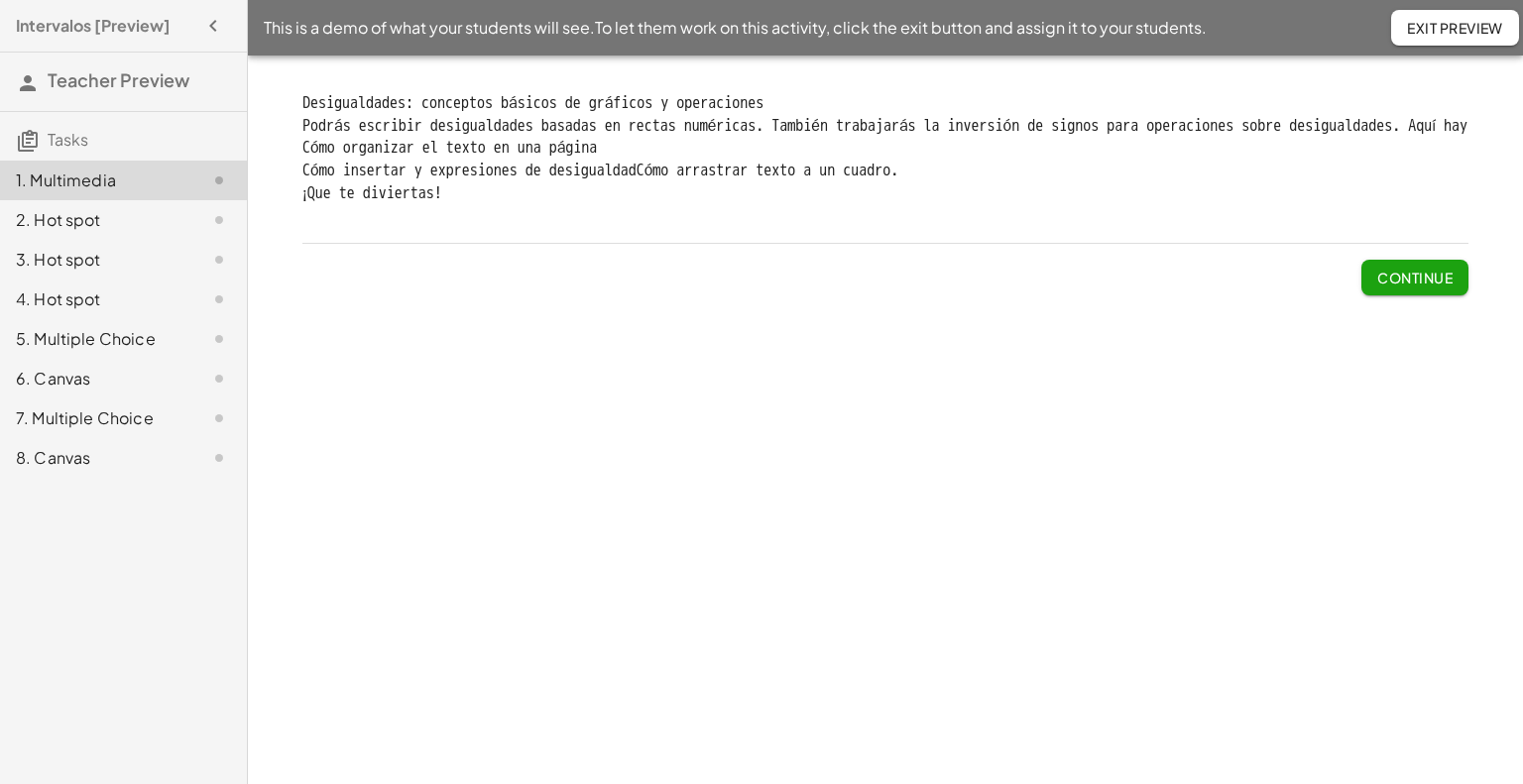scroll, scrollTop: 0, scrollLeft: 0, axis: both 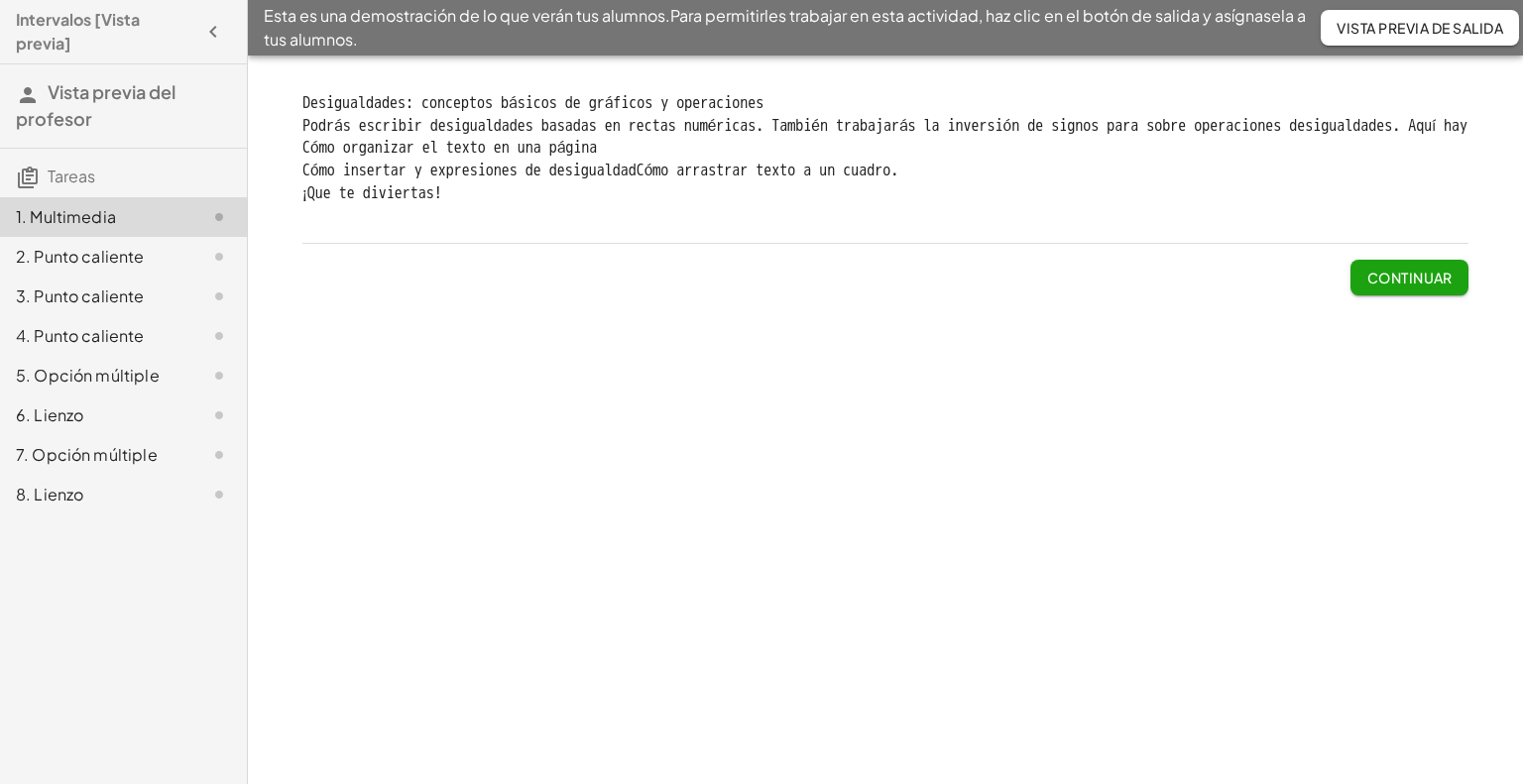 click on "Continuar" at bounding box center [1410, 278] 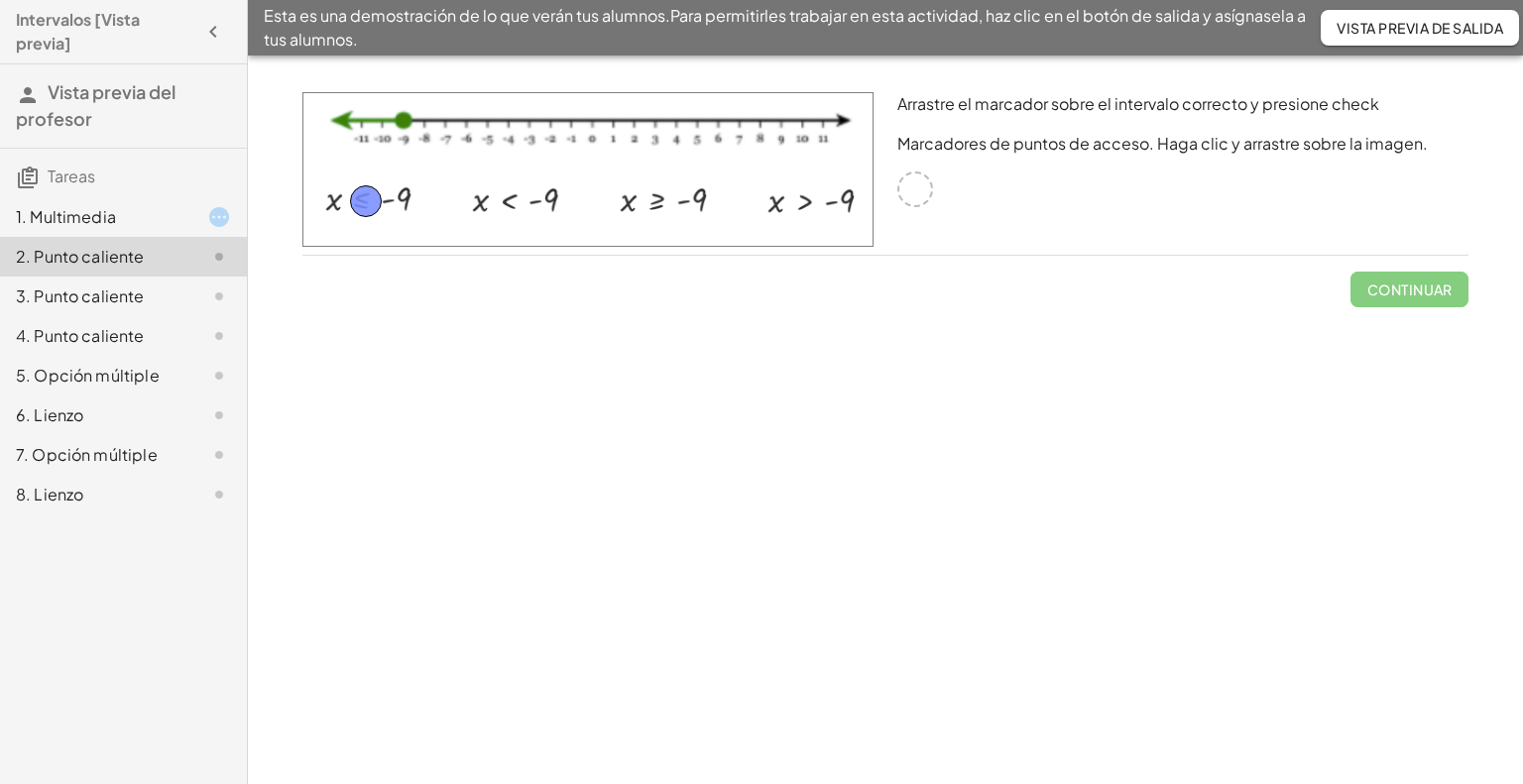 drag, startPoint x: 913, startPoint y: 187, endPoint x: 364, endPoint y: 199, distance: 549.13113 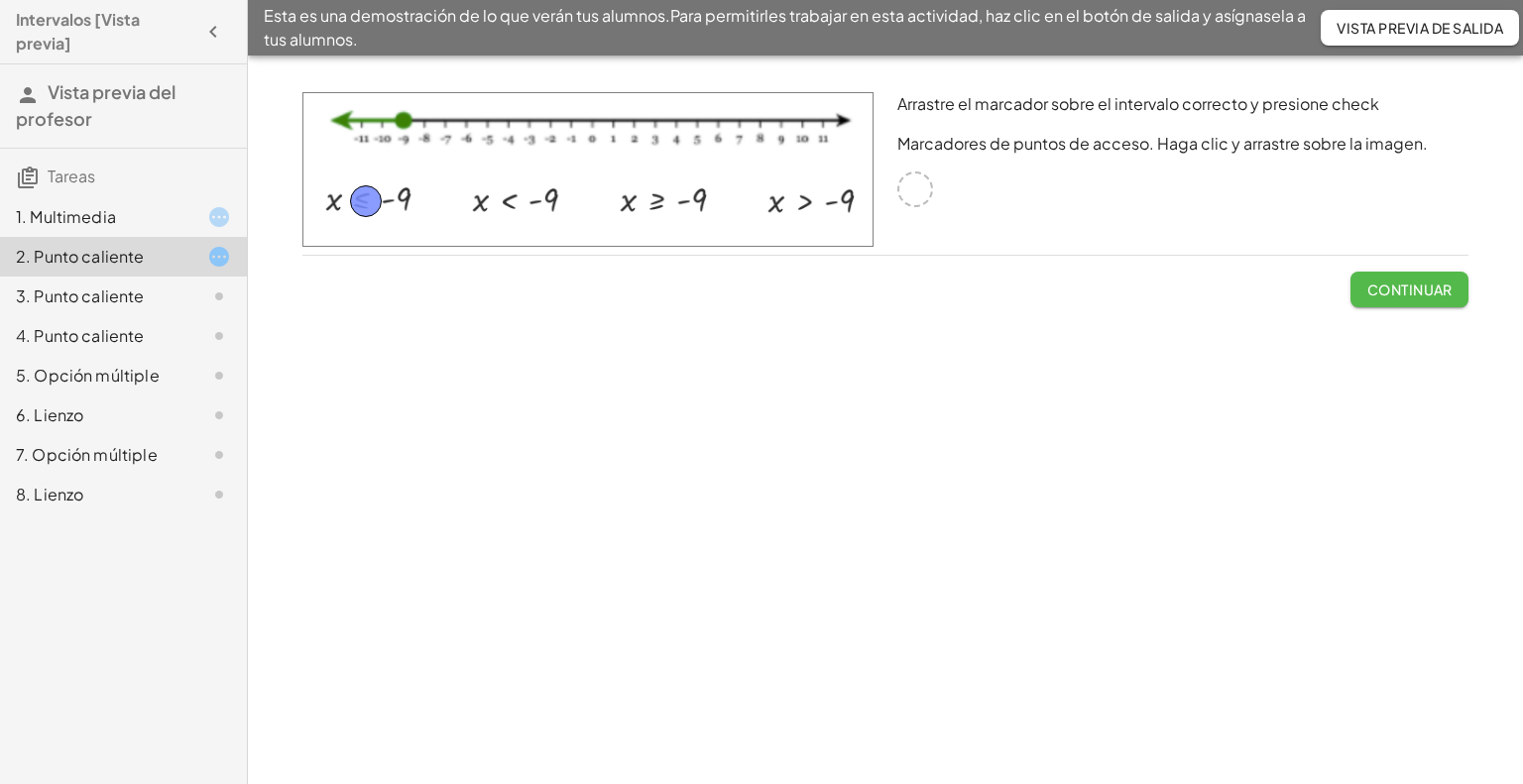 click on "Continuar" at bounding box center [1410, 289] 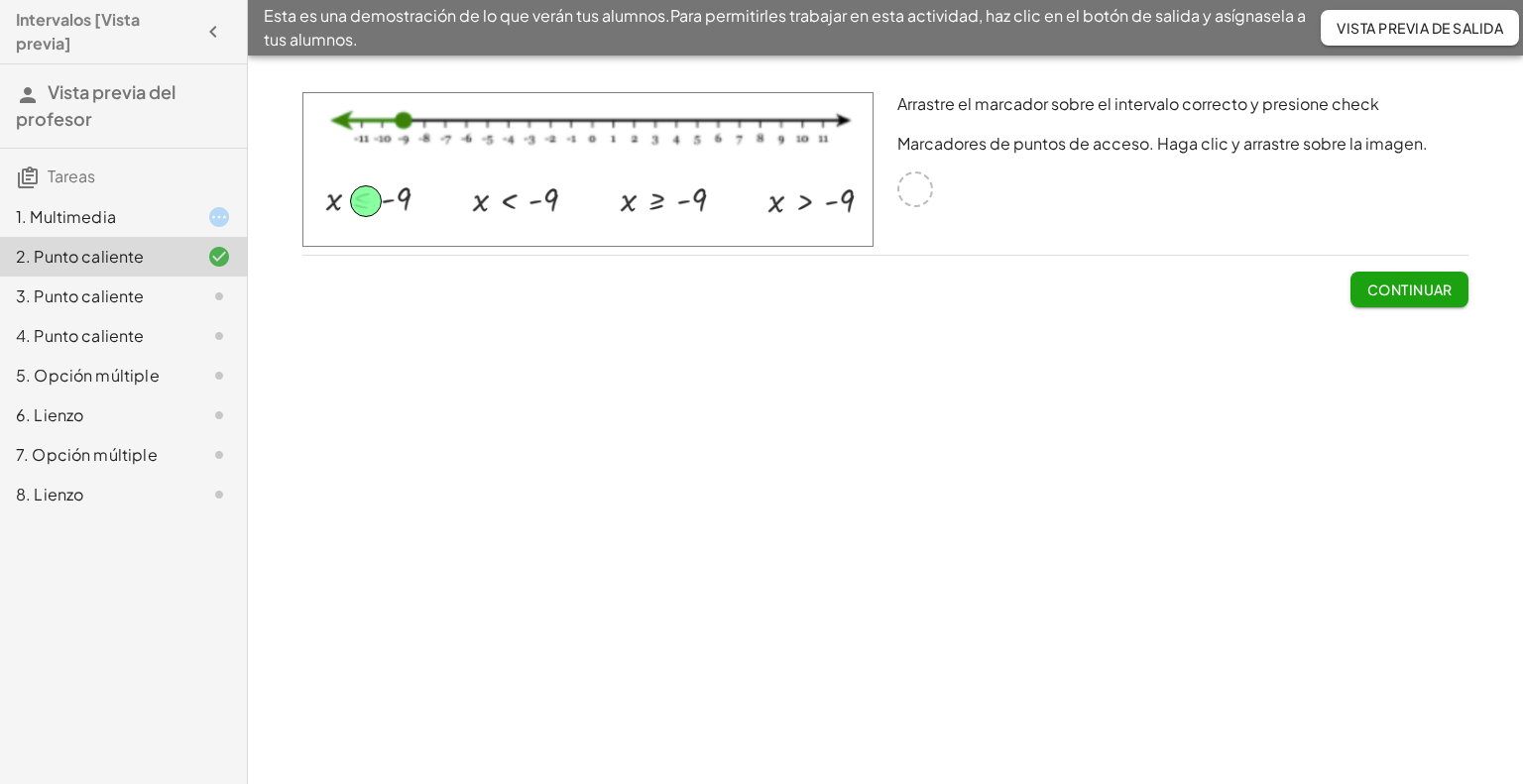 click on "Continuar" at bounding box center (1410, 289) 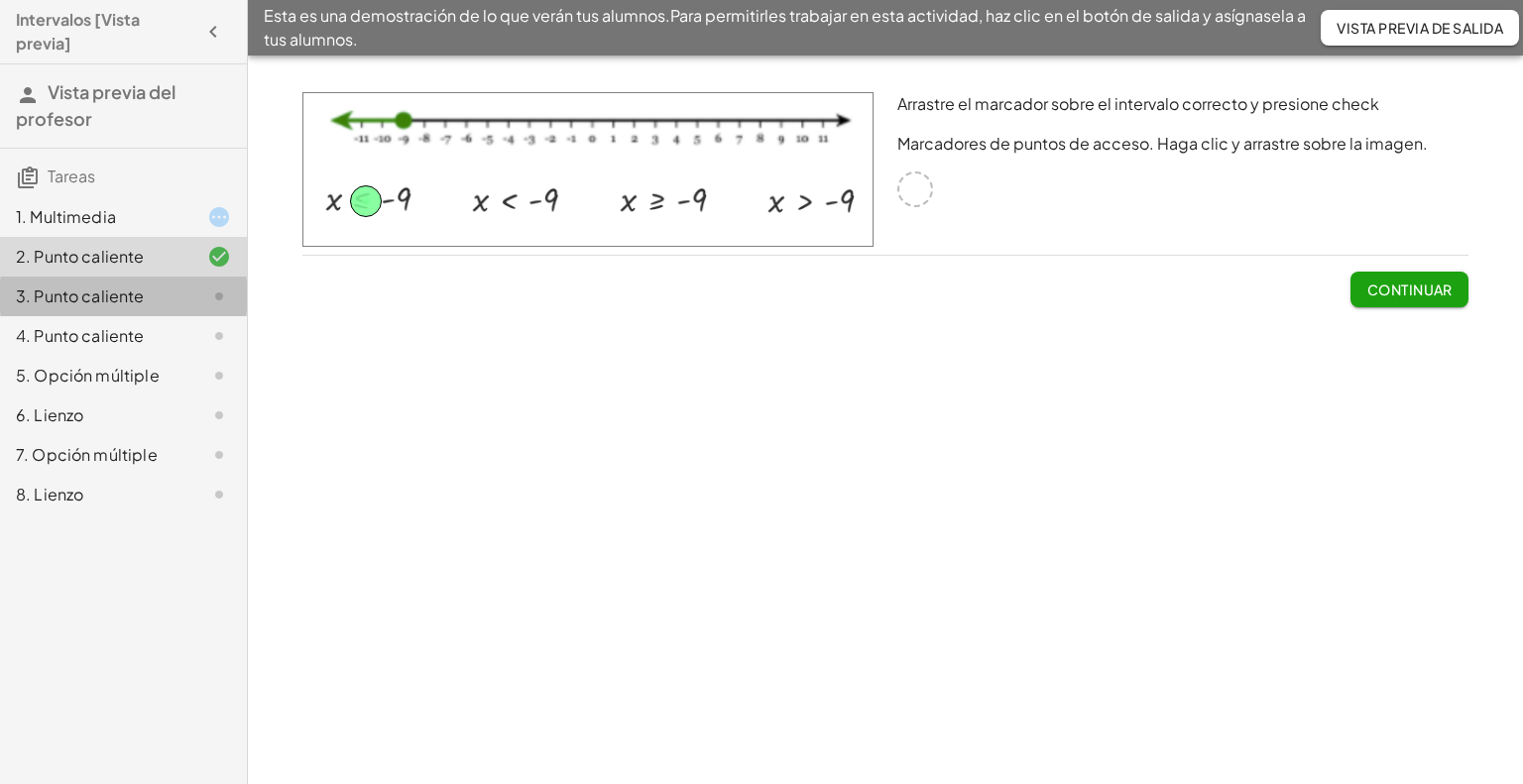 click on "3. Punto caliente" at bounding box center [80, 295] 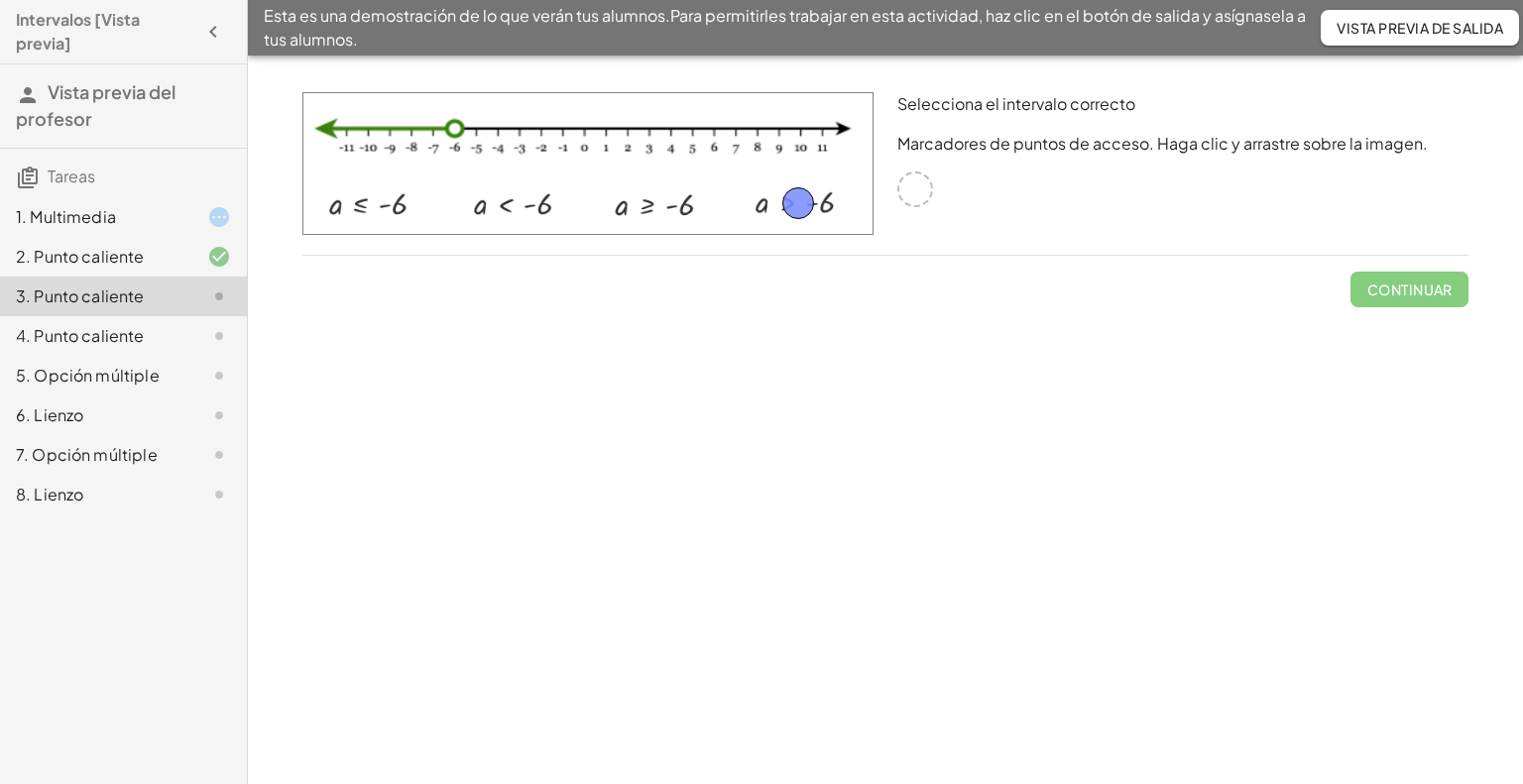 drag, startPoint x: 920, startPoint y: 189, endPoint x: 803, endPoint y: 203, distance: 117.83463 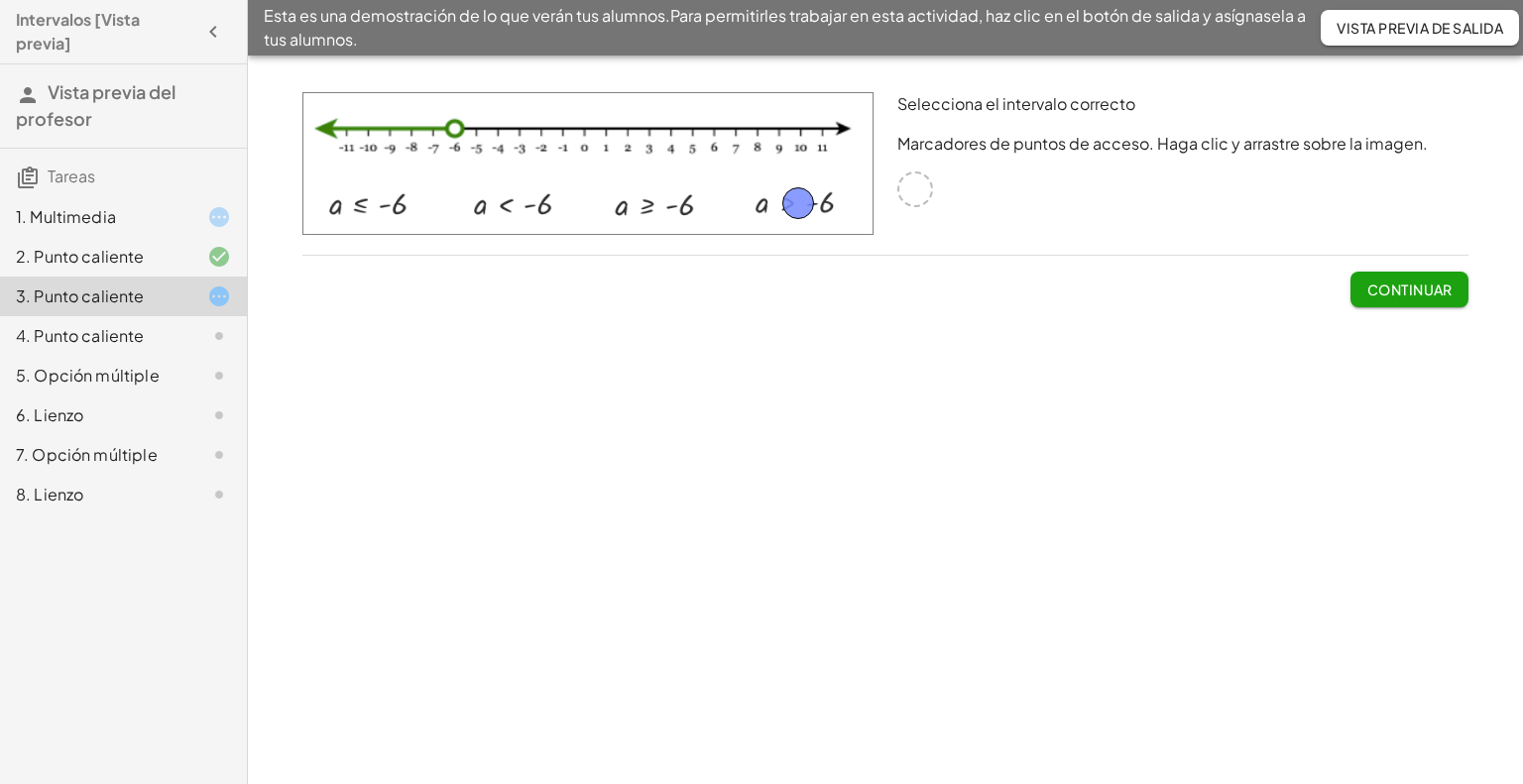click on "Continuar" at bounding box center [1410, 289] 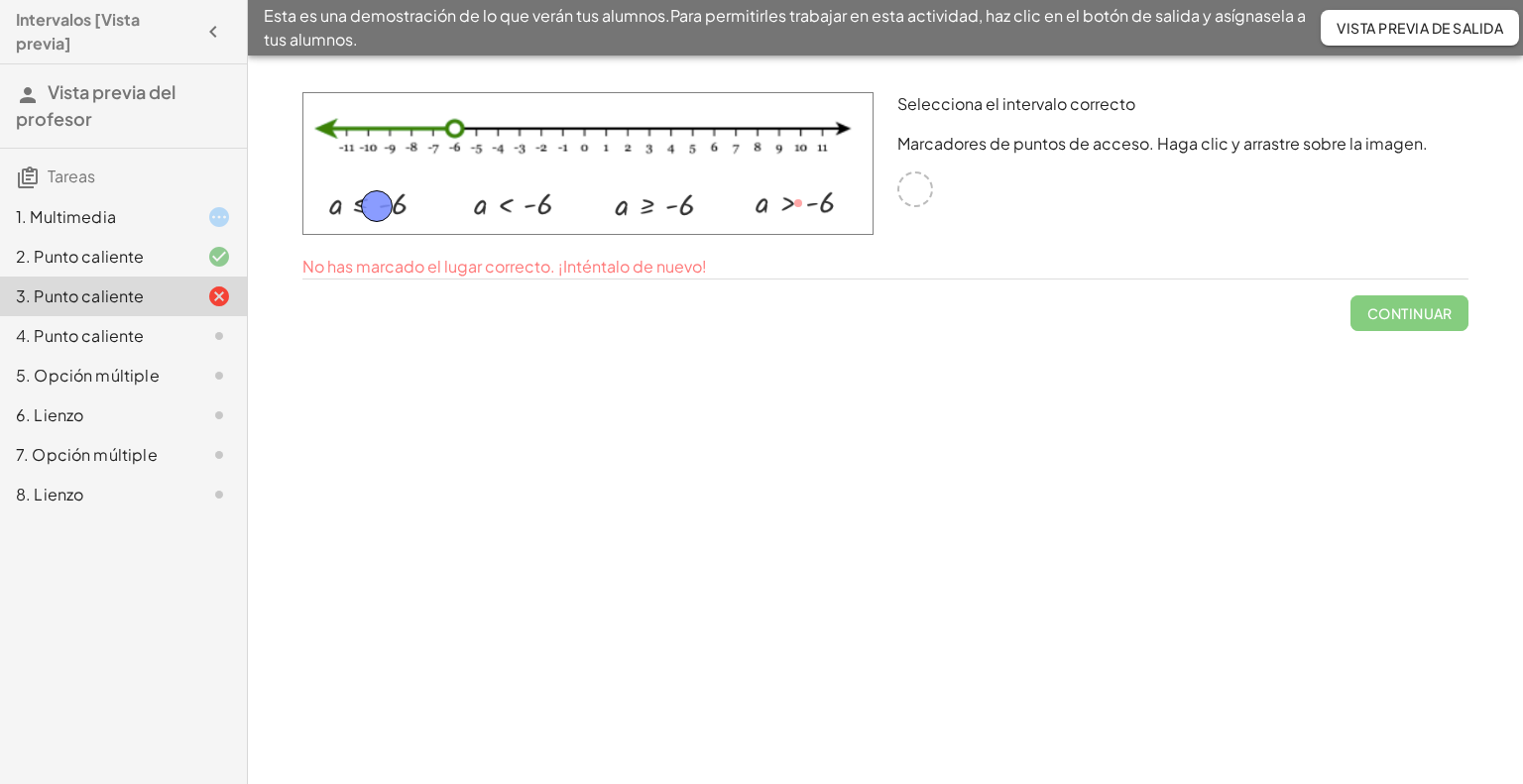 drag, startPoint x: 789, startPoint y: 198, endPoint x: 368, endPoint y: 201, distance: 421.0107 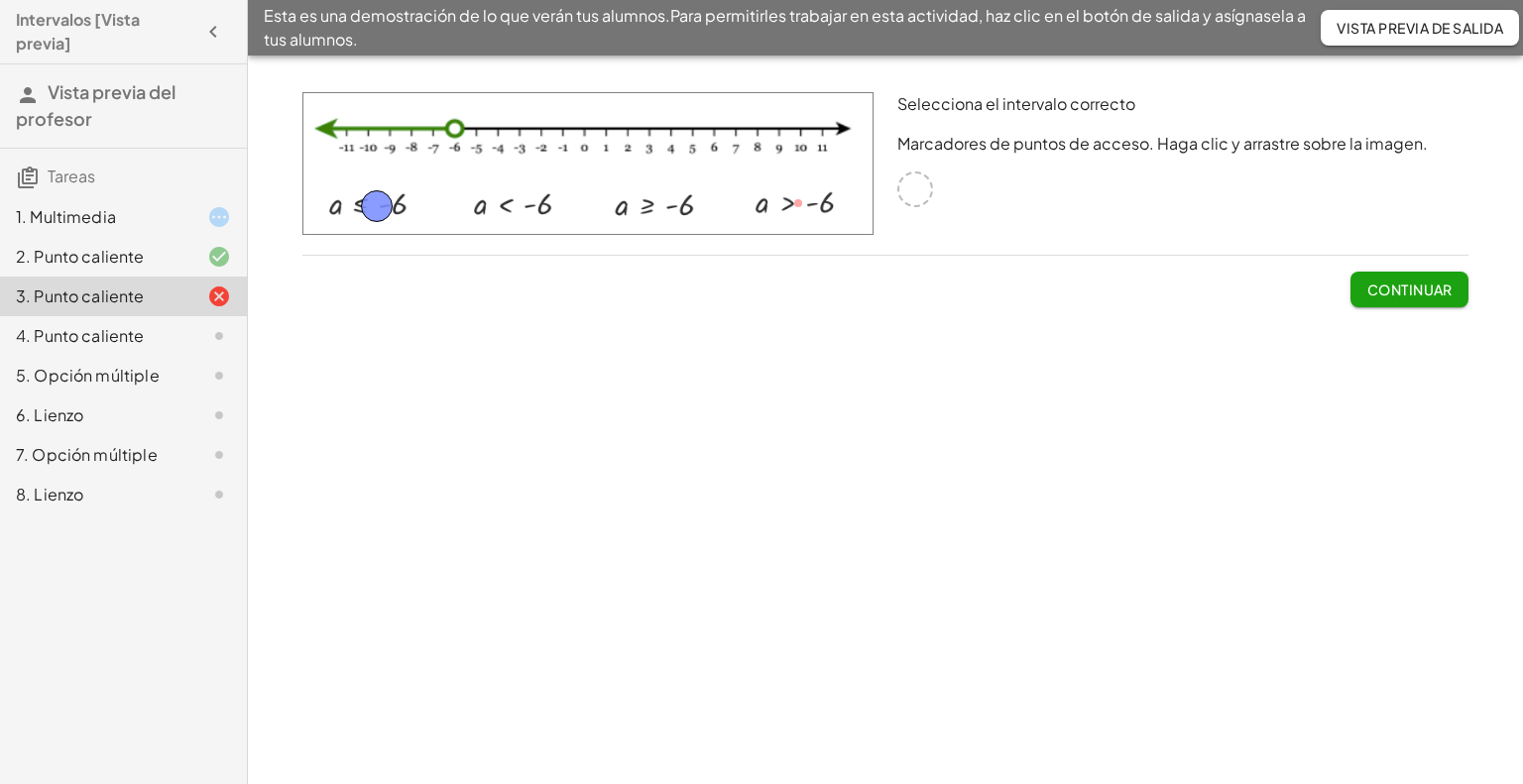 click on "Continuar" at bounding box center [1410, 289] 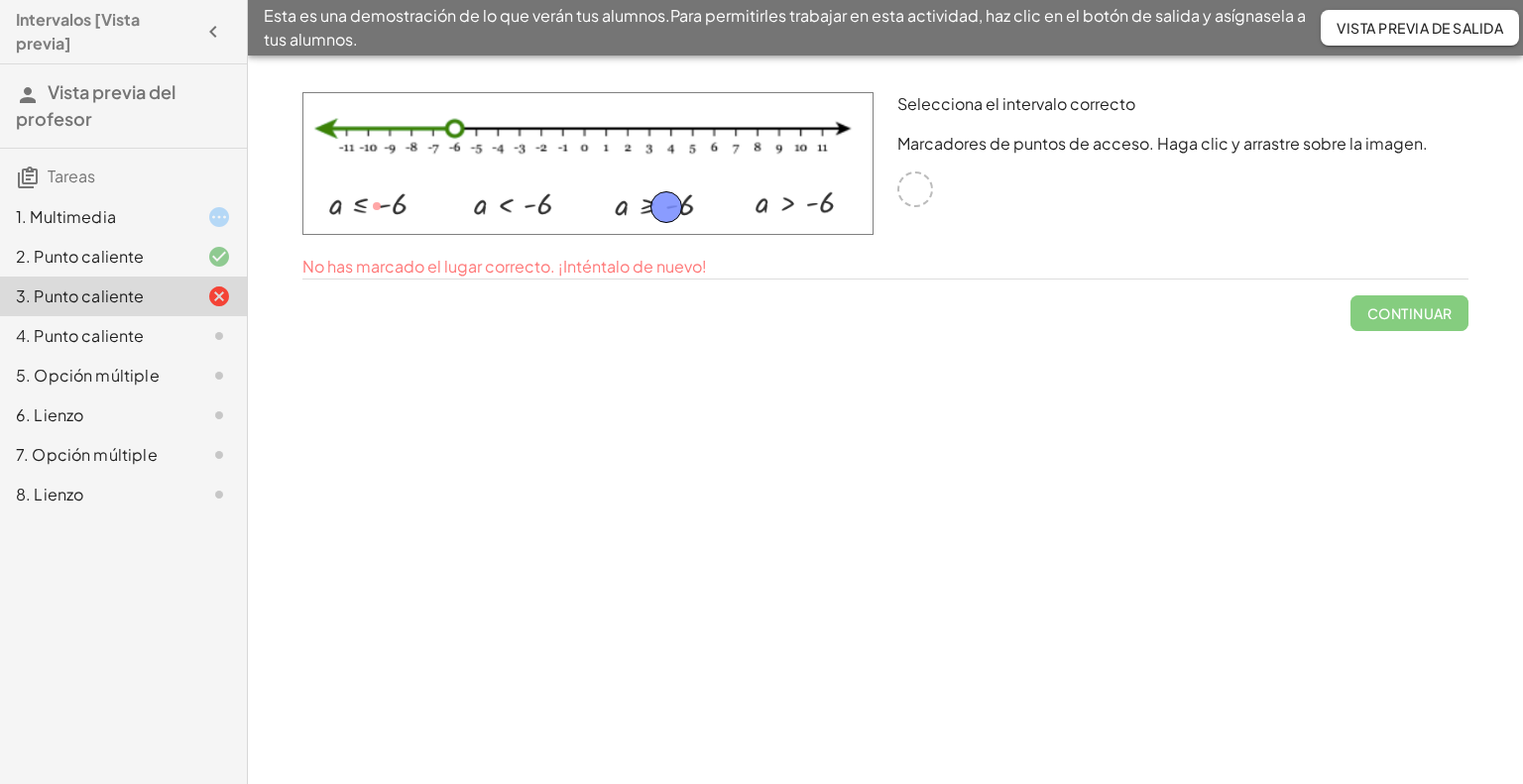drag, startPoint x: 377, startPoint y: 201, endPoint x: 666, endPoint y: 202, distance: 289.0017 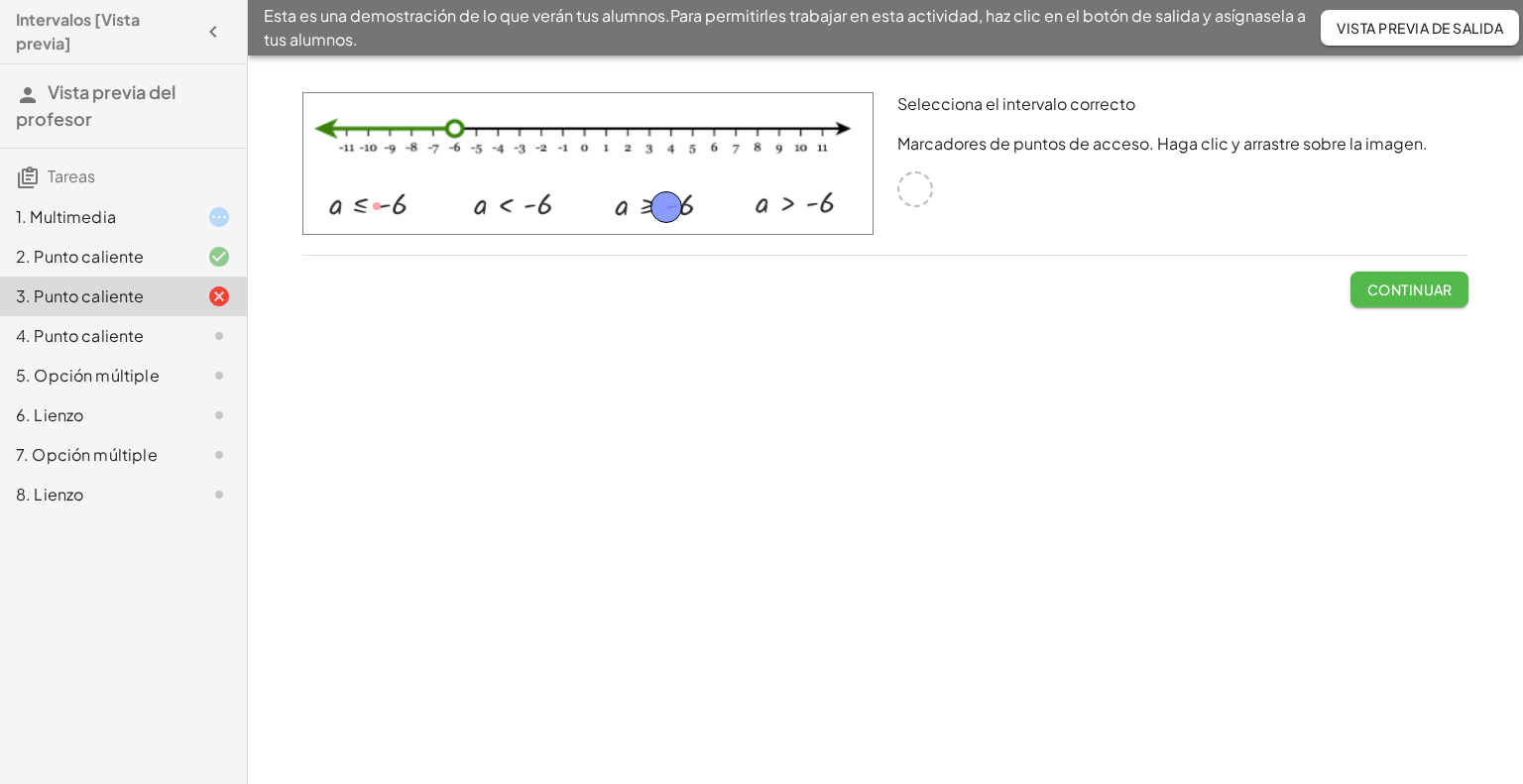 click on "Continuar" at bounding box center (1410, 289) 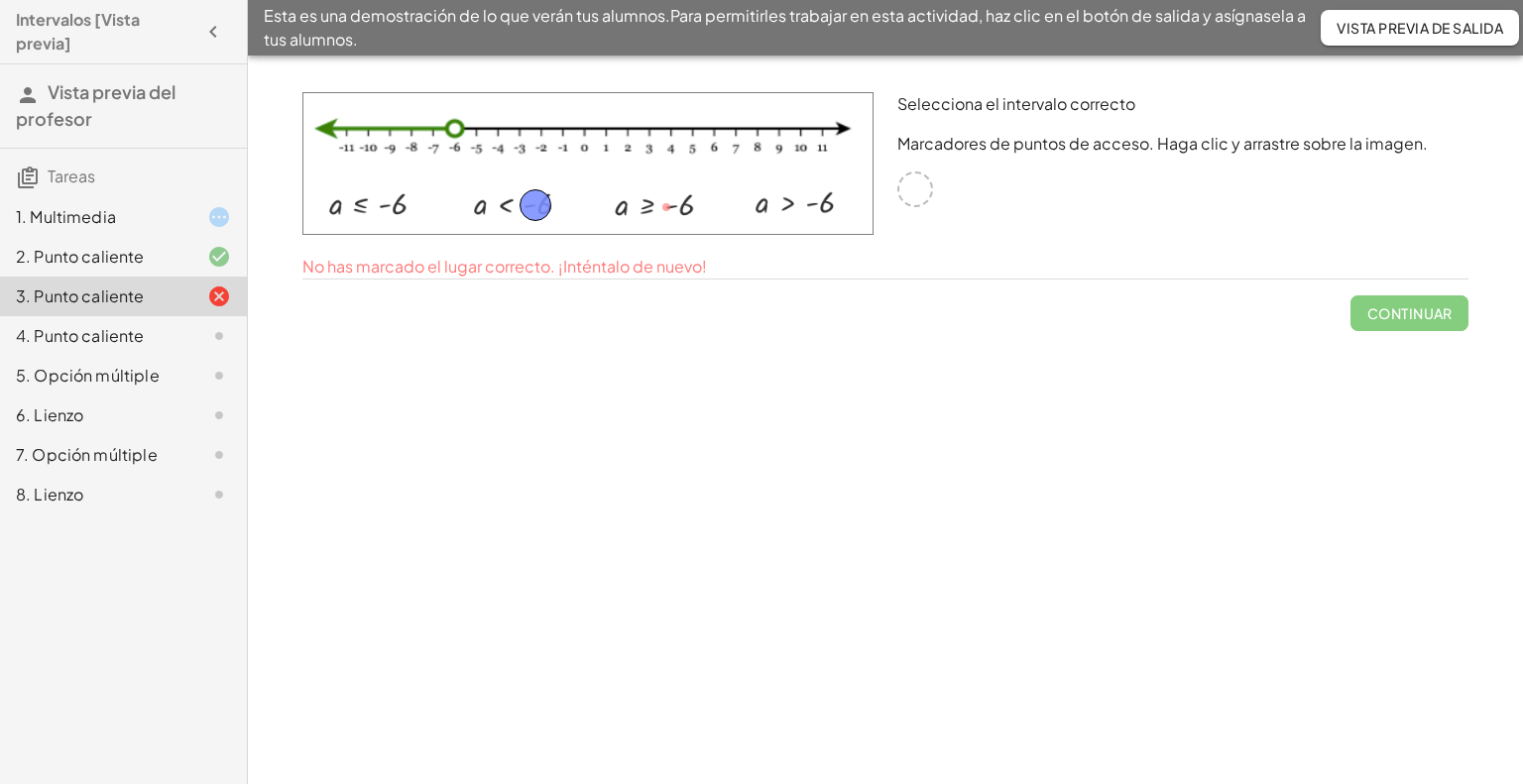 drag, startPoint x: 669, startPoint y: 207, endPoint x: 538, endPoint y: 205, distance: 131.01527 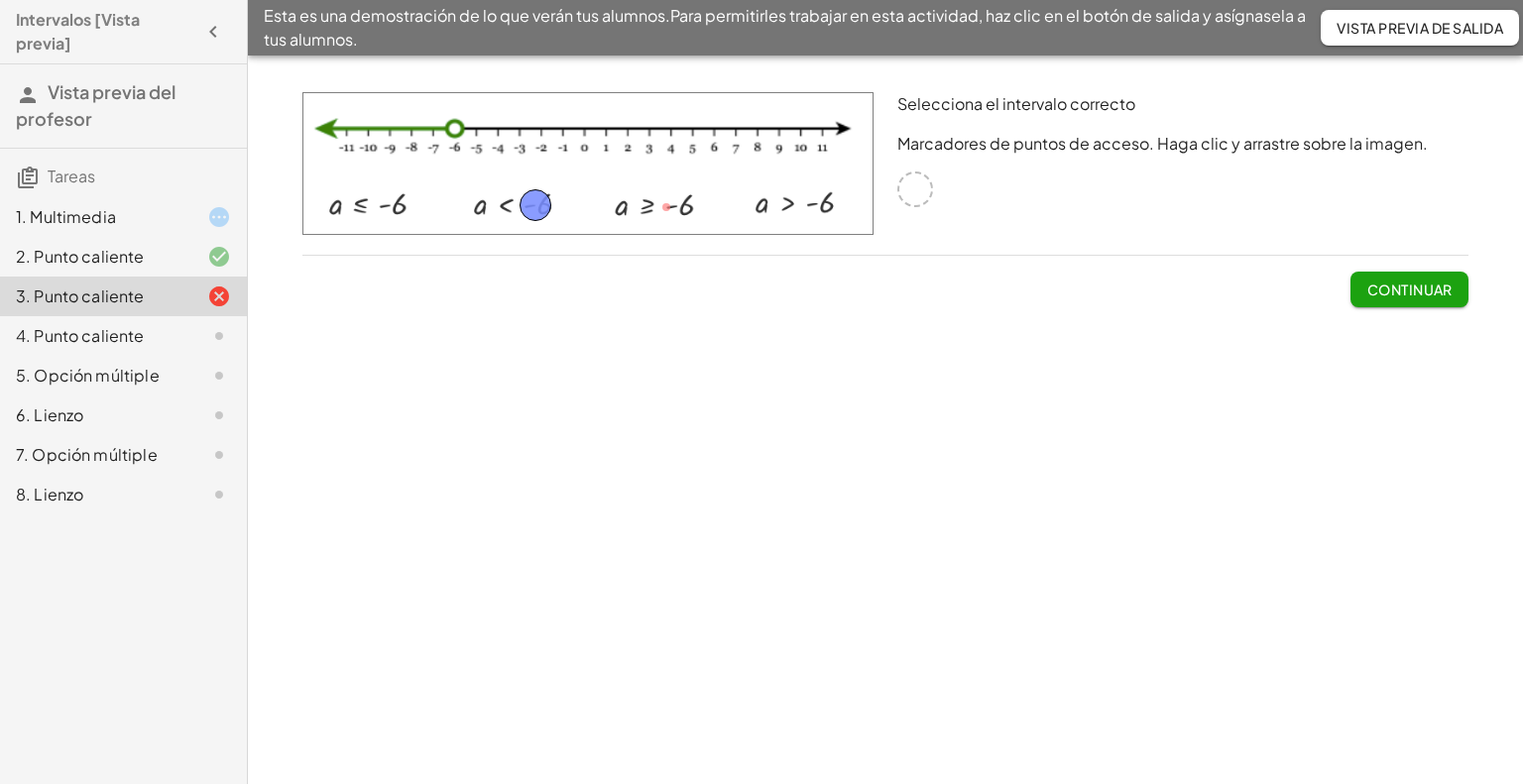 click on "Continuar" at bounding box center [1410, 289] 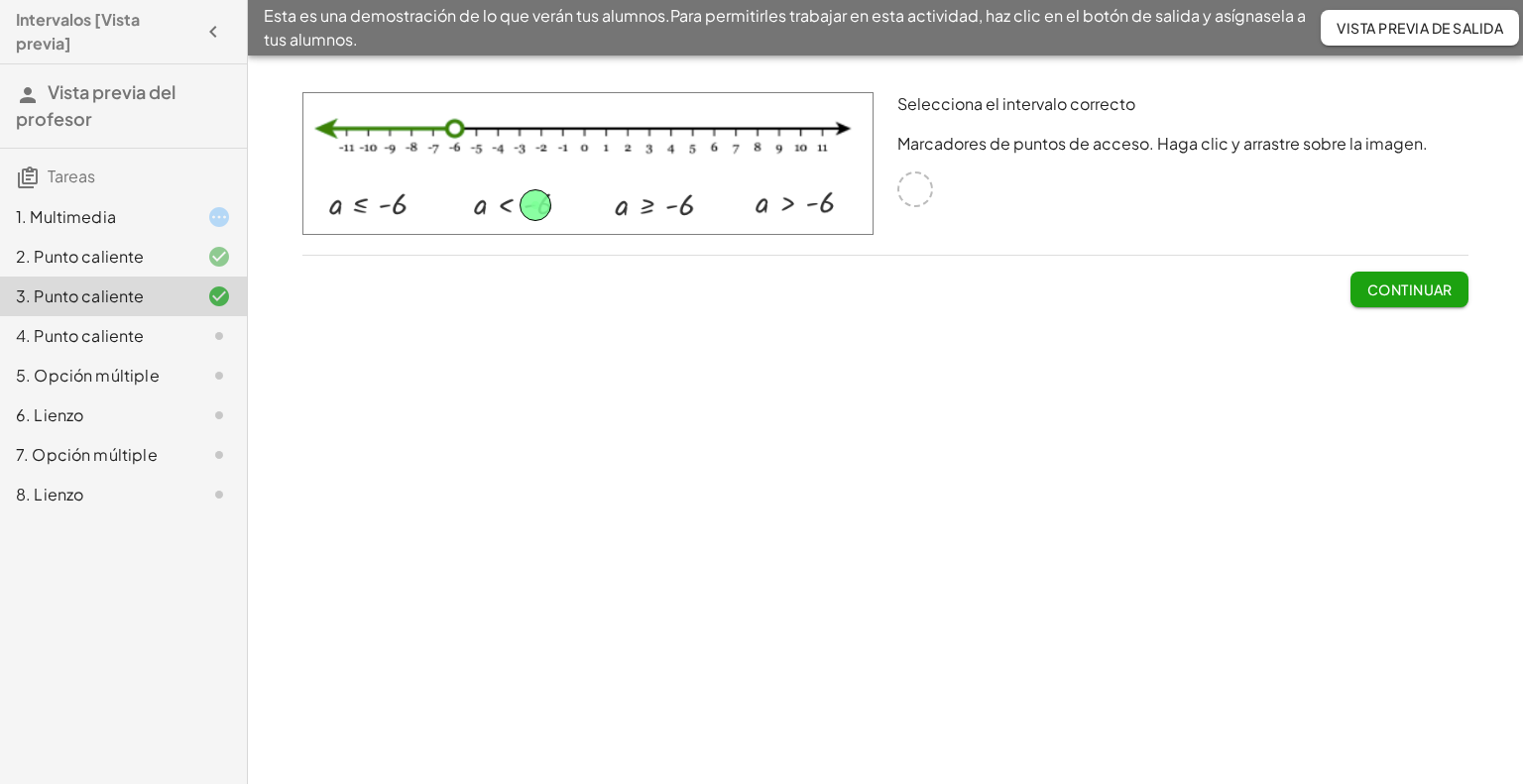 click on "5. Opción múltiple" at bounding box center [87, 375] 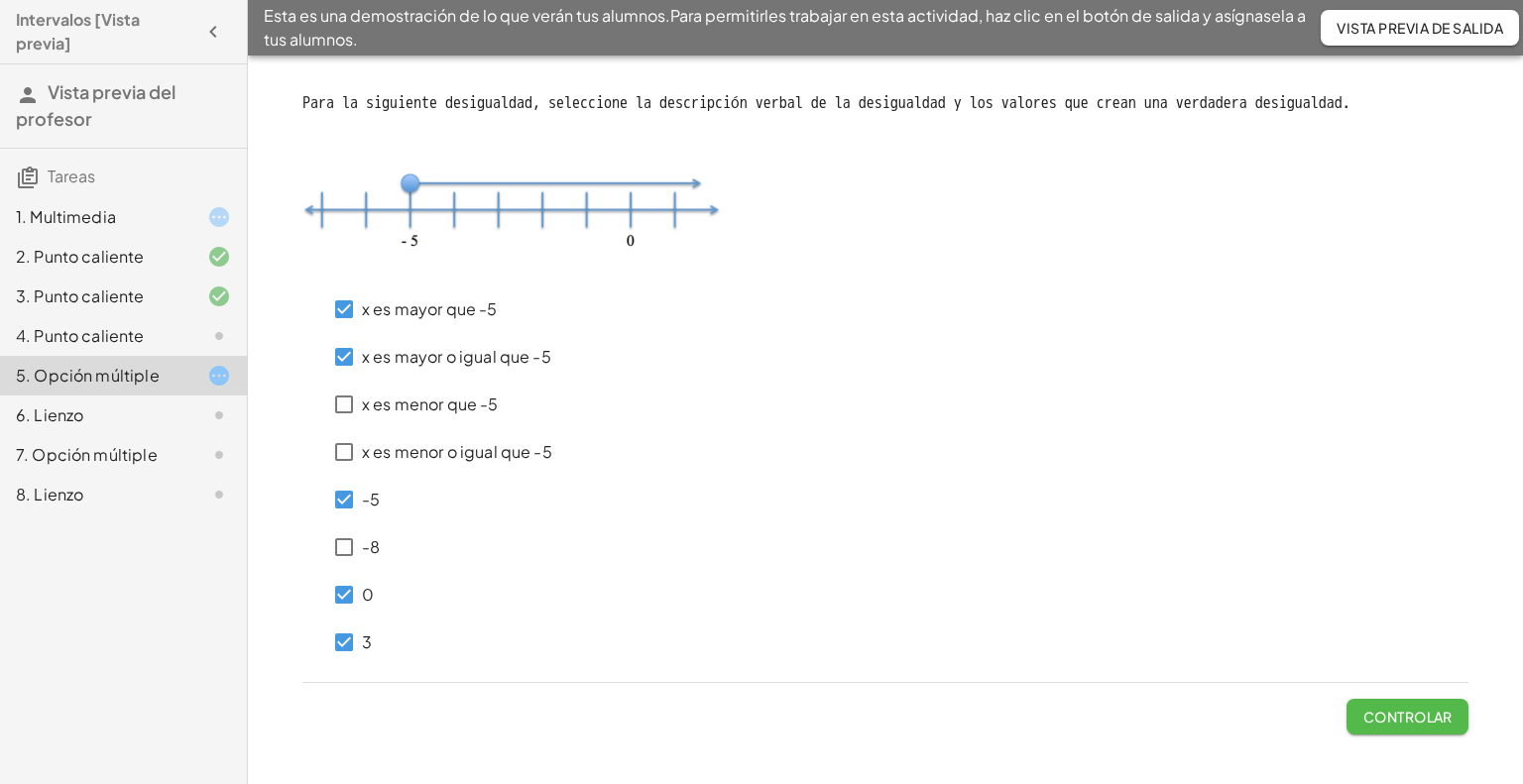 click on "Controlar" at bounding box center (1408, 717) 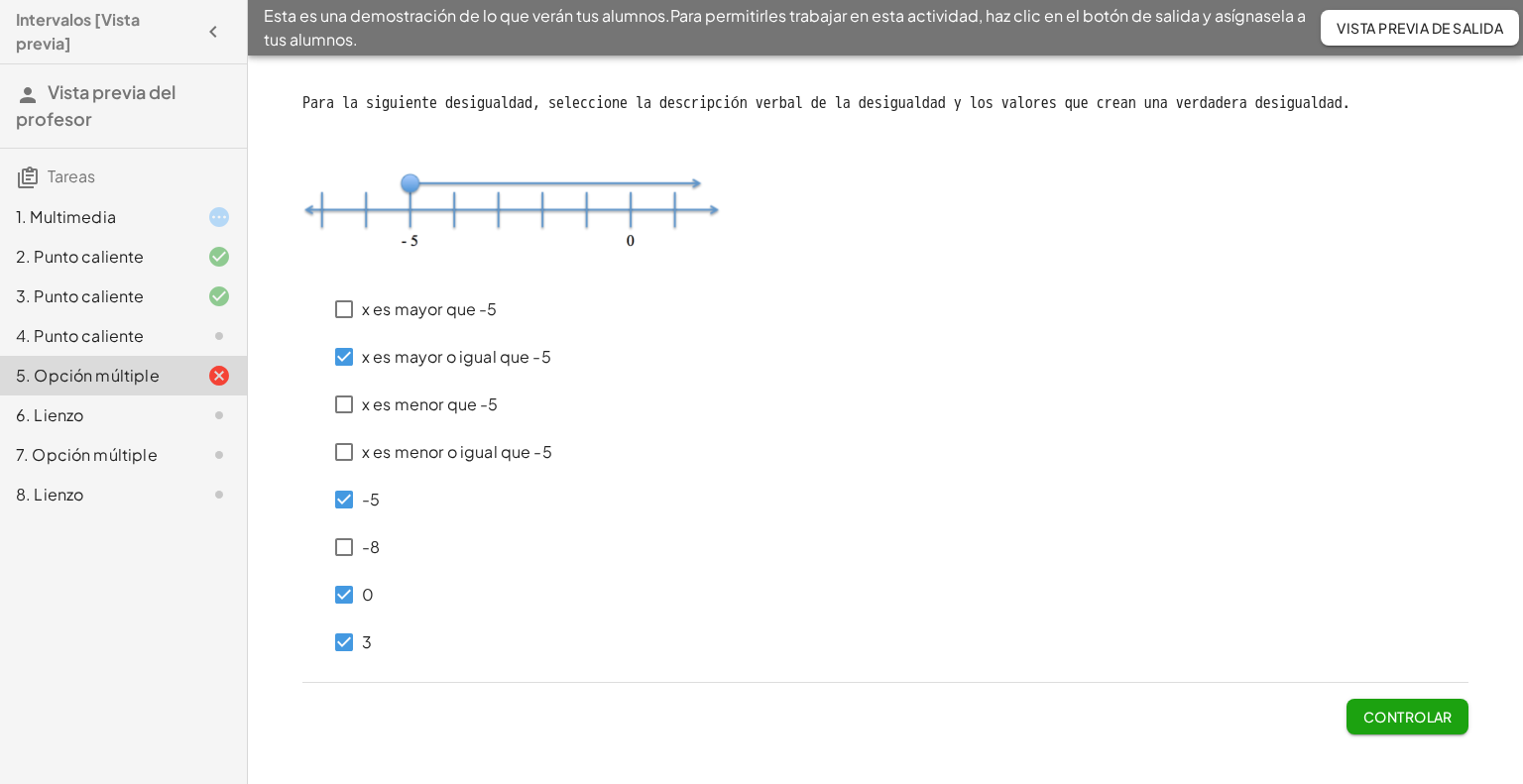 click on "Controlar" at bounding box center [1408, 717] 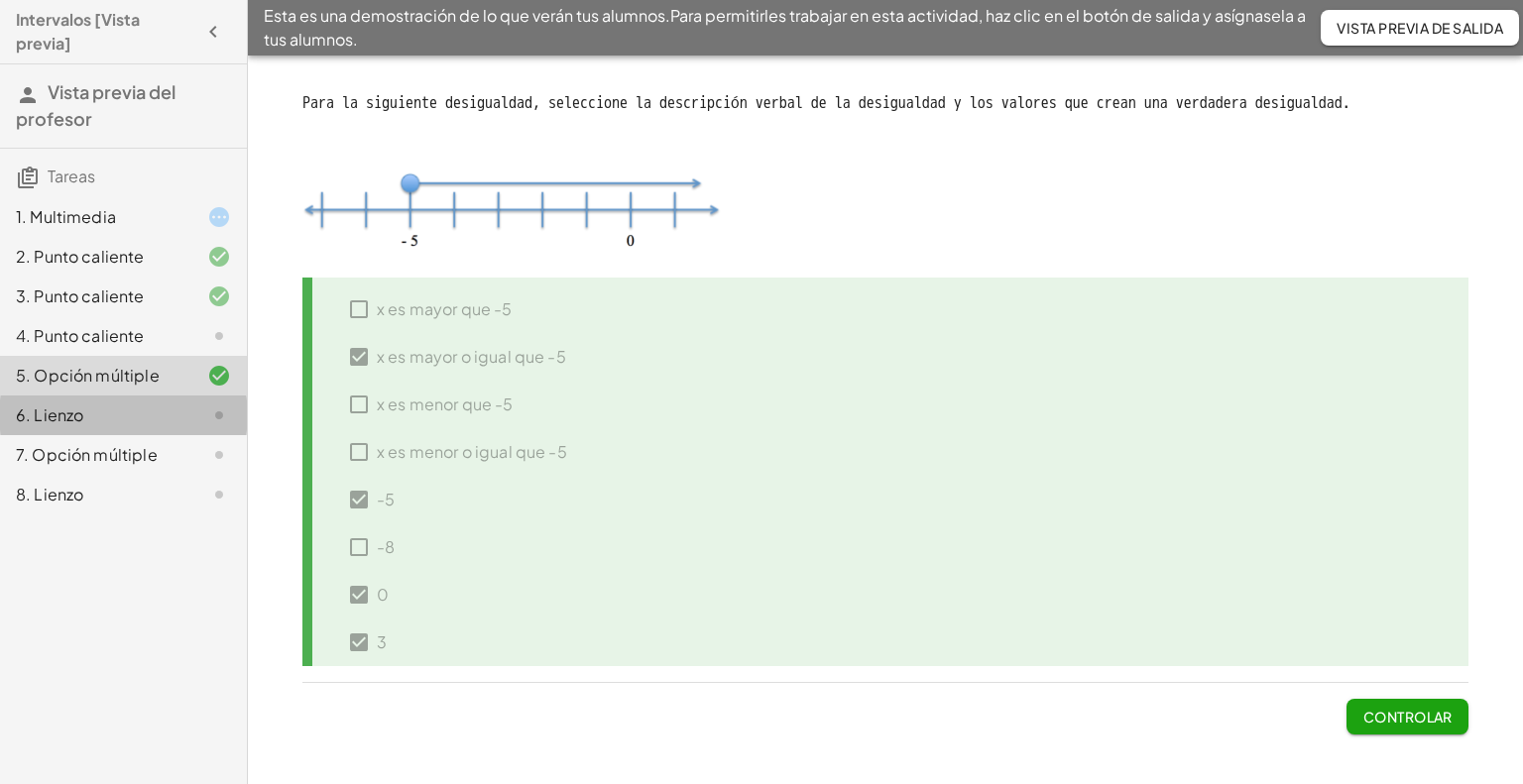 click on "6. Lienzo" 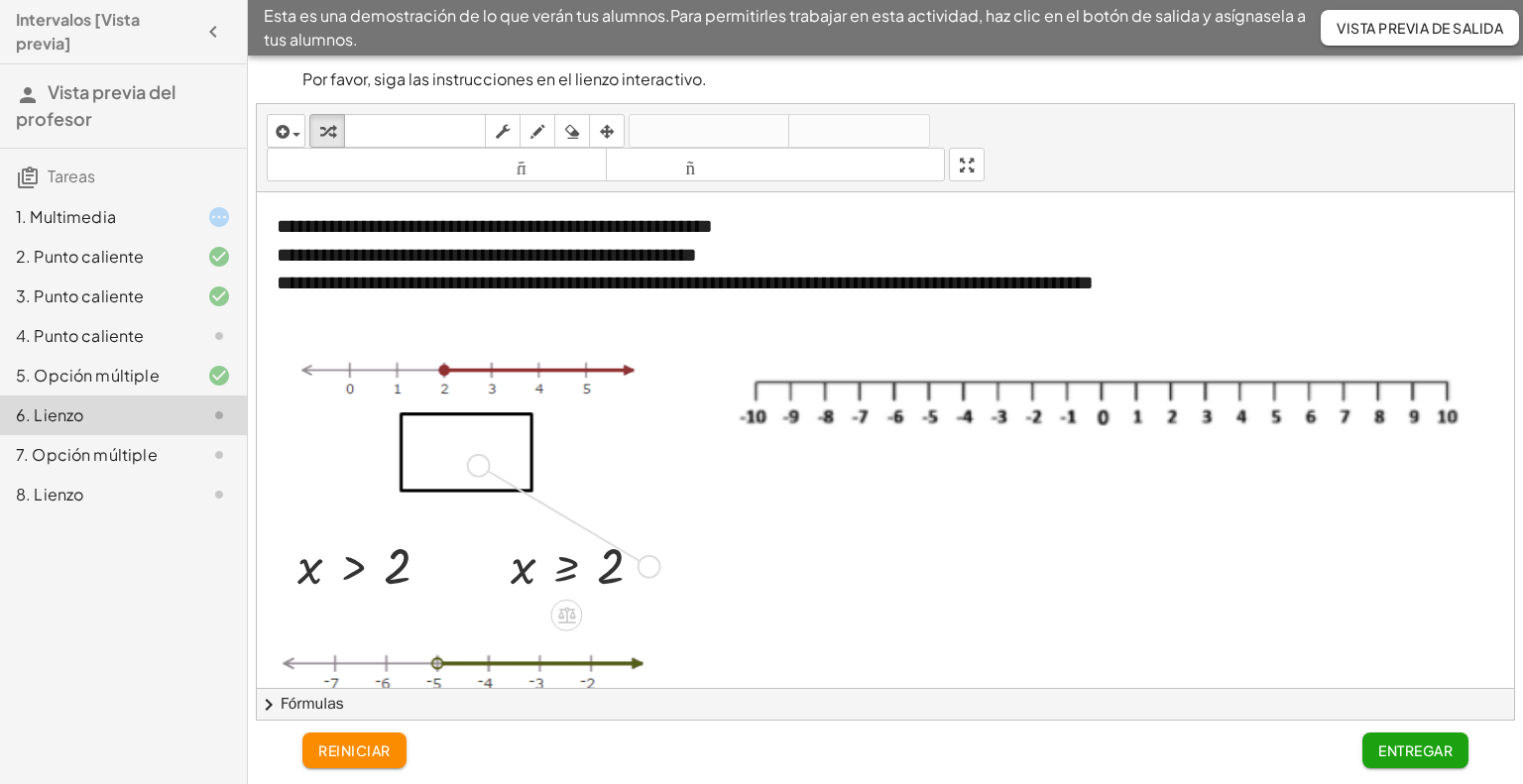 drag, startPoint x: 648, startPoint y: 566, endPoint x: 476, endPoint y: 463, distance: 200.48192 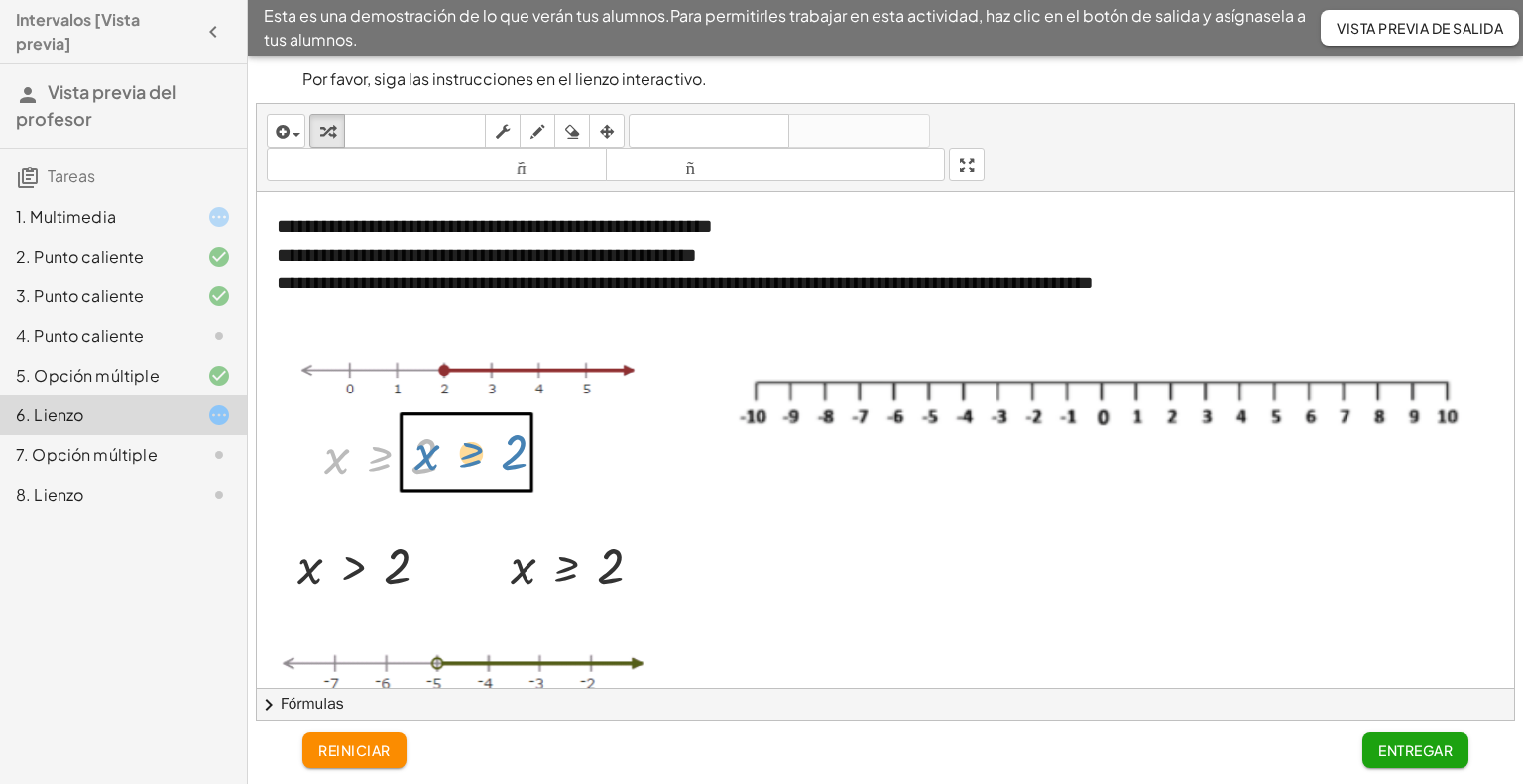drag, startPoint x: 371, startPoint y: 457, endPoint x: 461, endPoint y: 454, distance: 90.04999 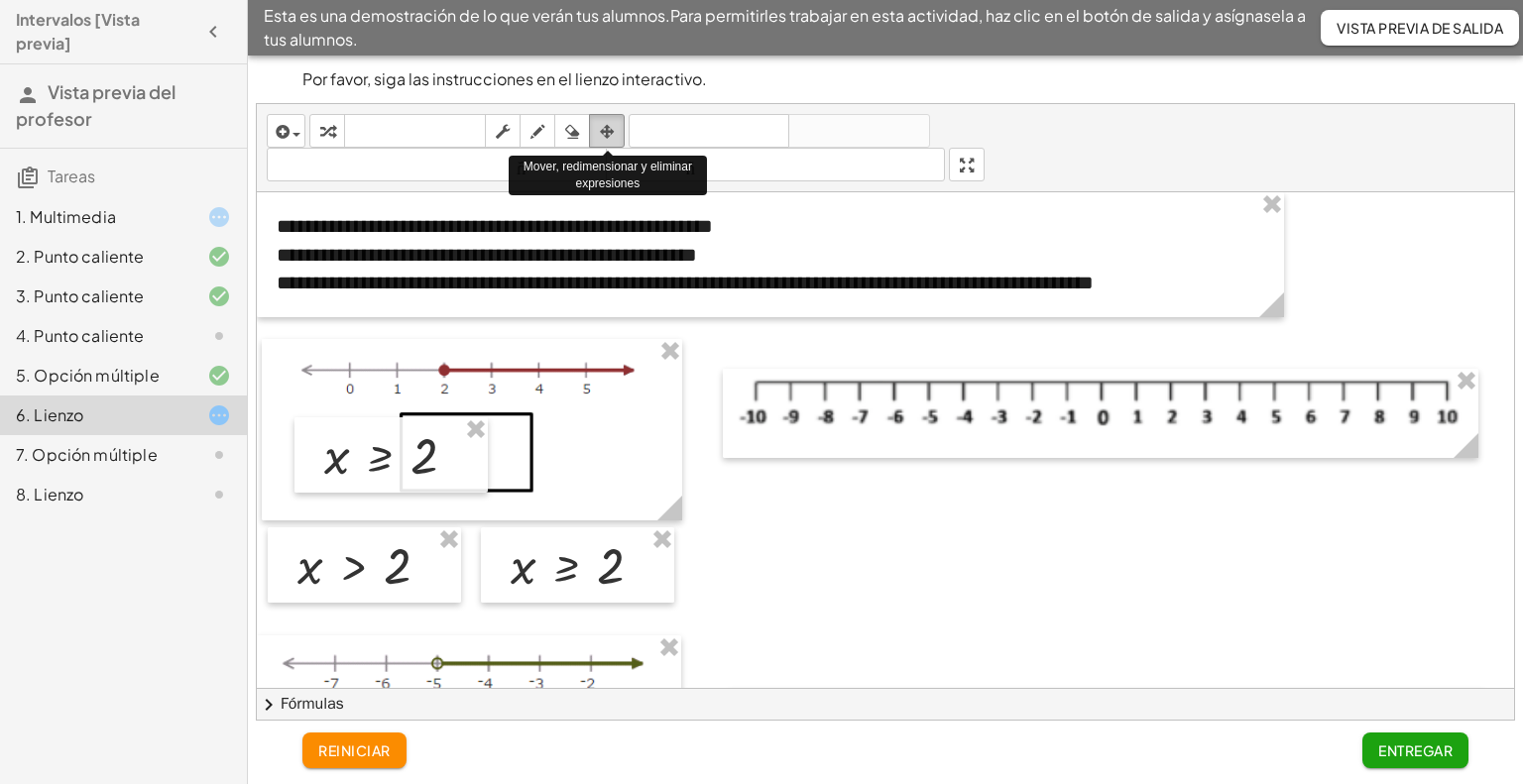 click at bounding box center [607, 132] 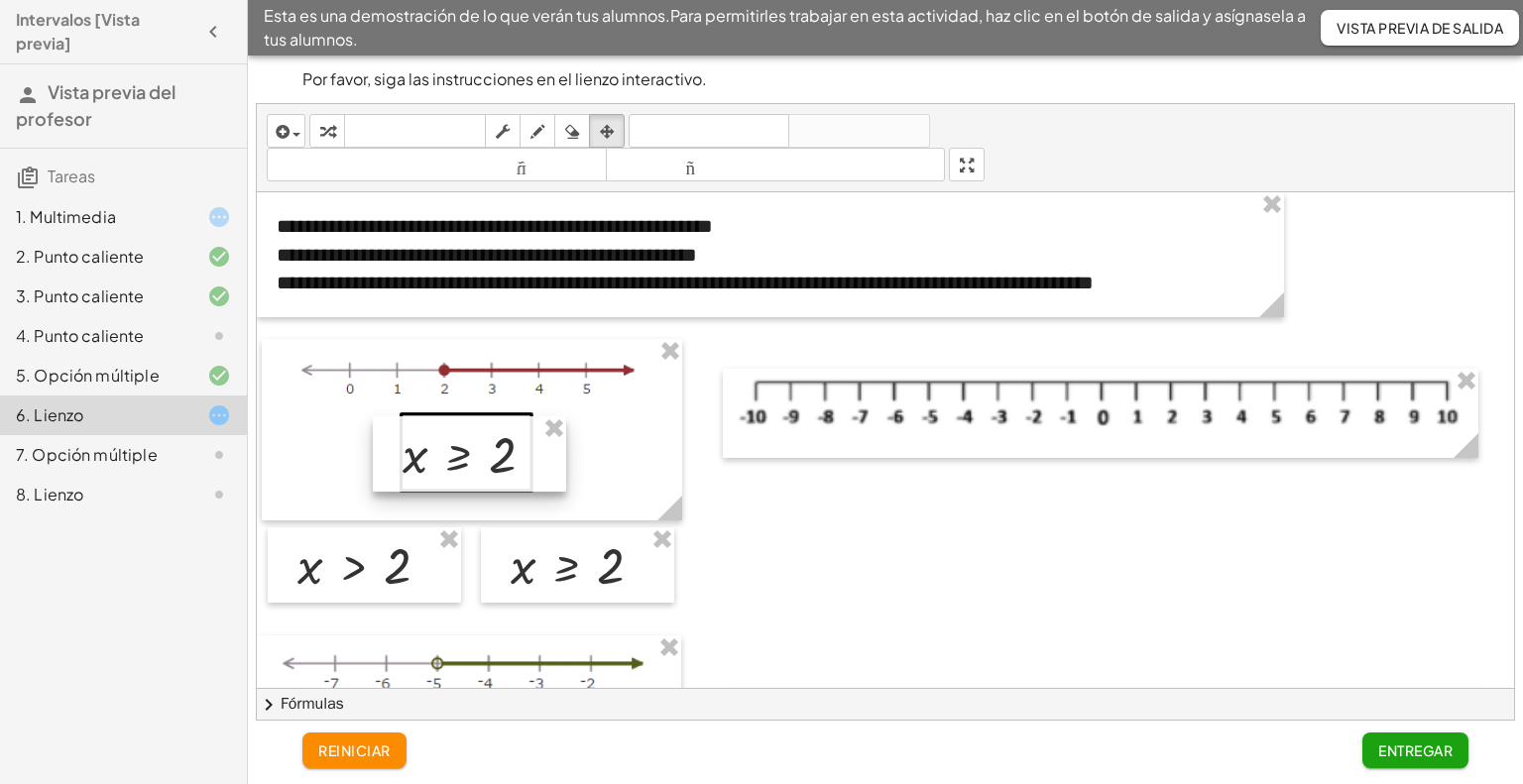 drag, startPoint x: 429, startPoint y: 461, endPoint x: 508, endPoint y: 460, distance: 79.00633 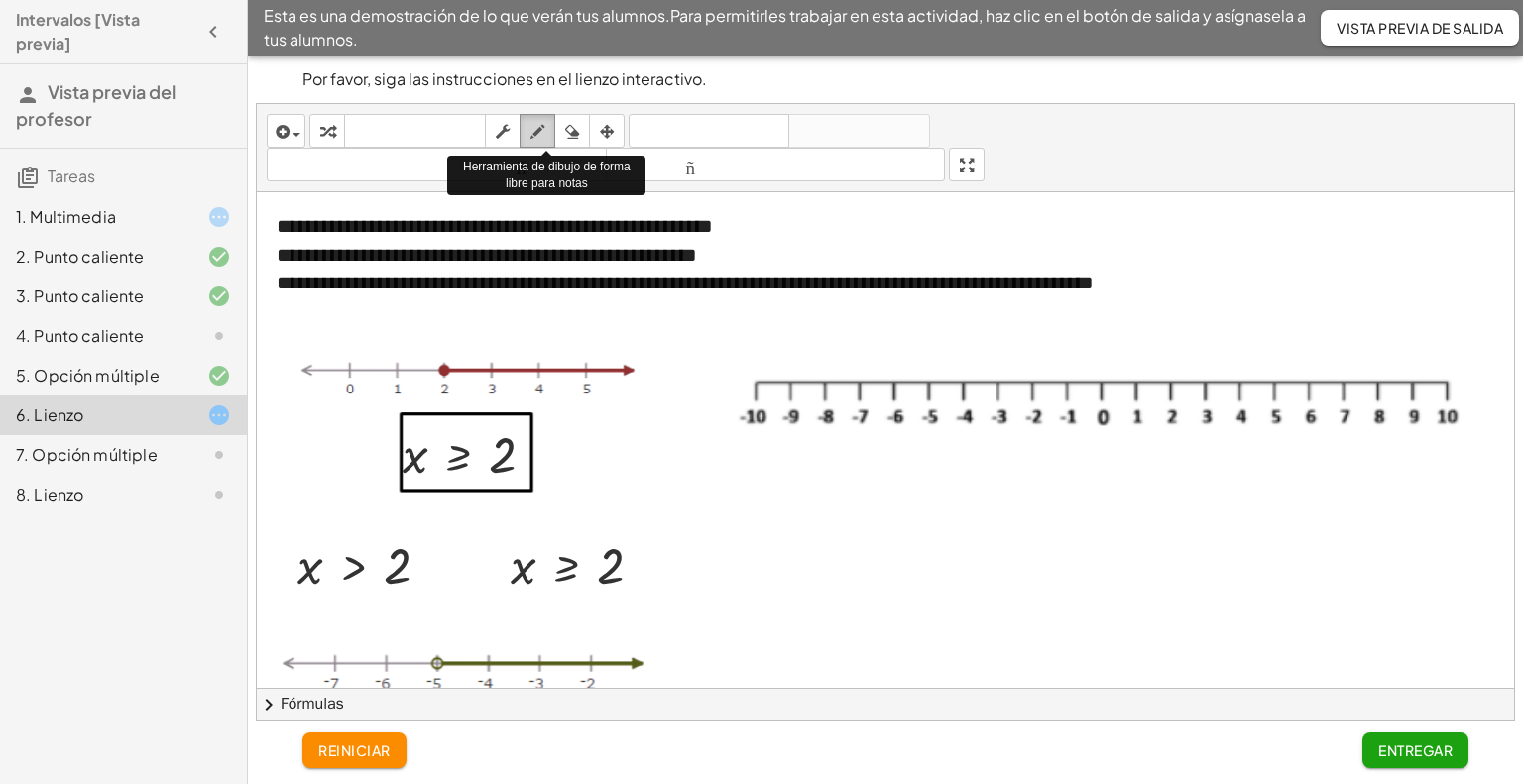 click at bounding box center (537, 132) 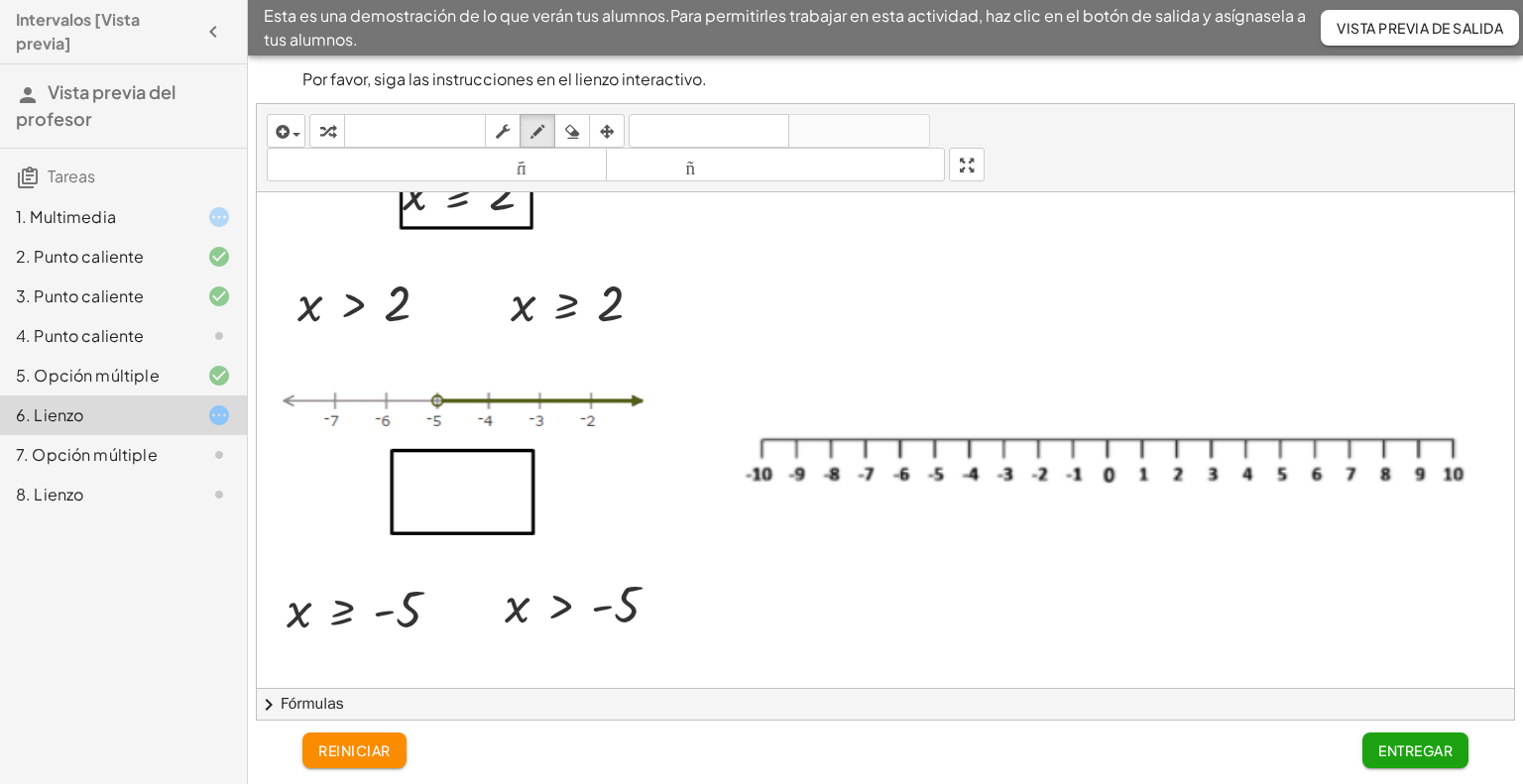 scroll, scrollTop: 297, scrollLeft: 0, axis: vertical 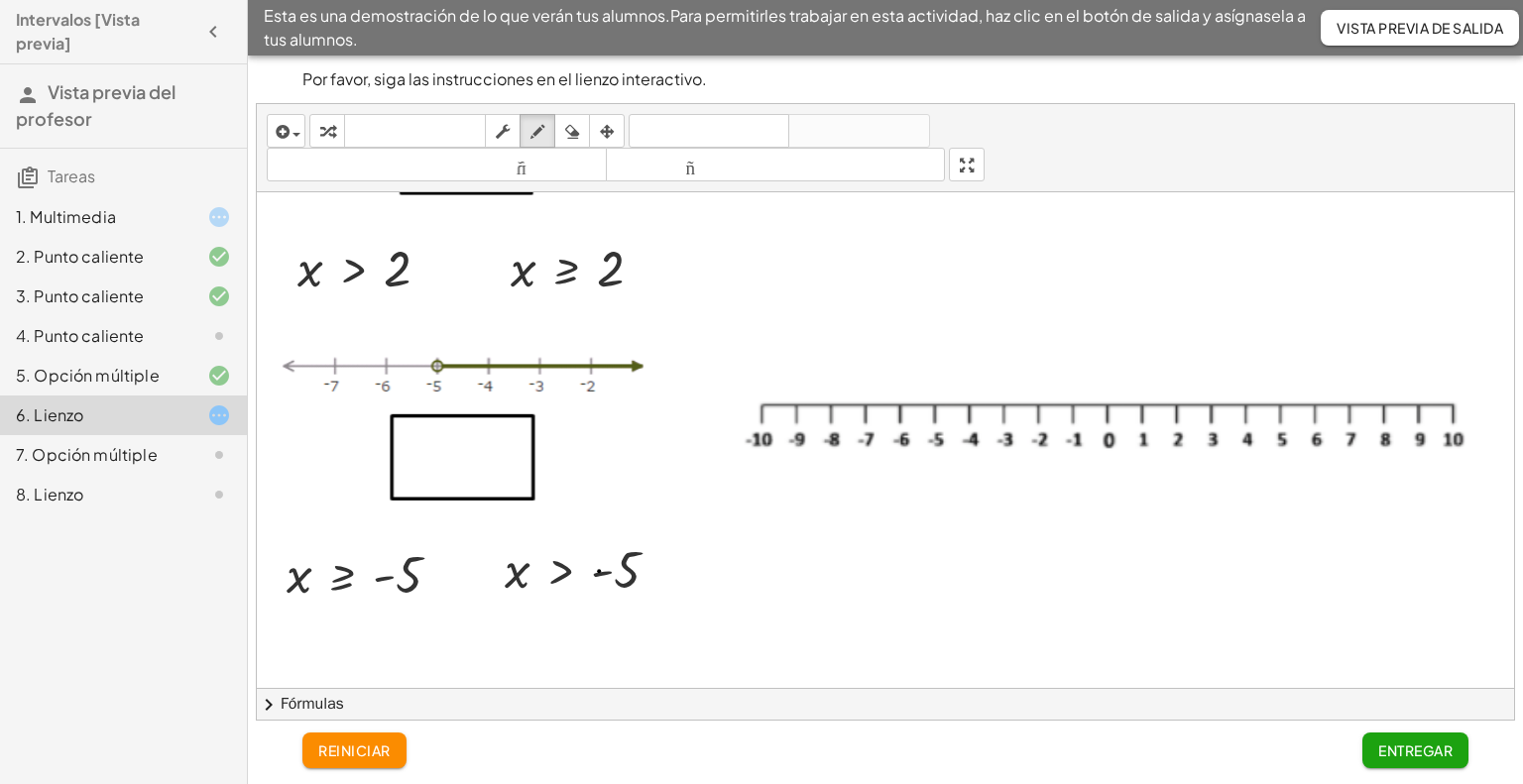 click at bounding box center (887, 450) 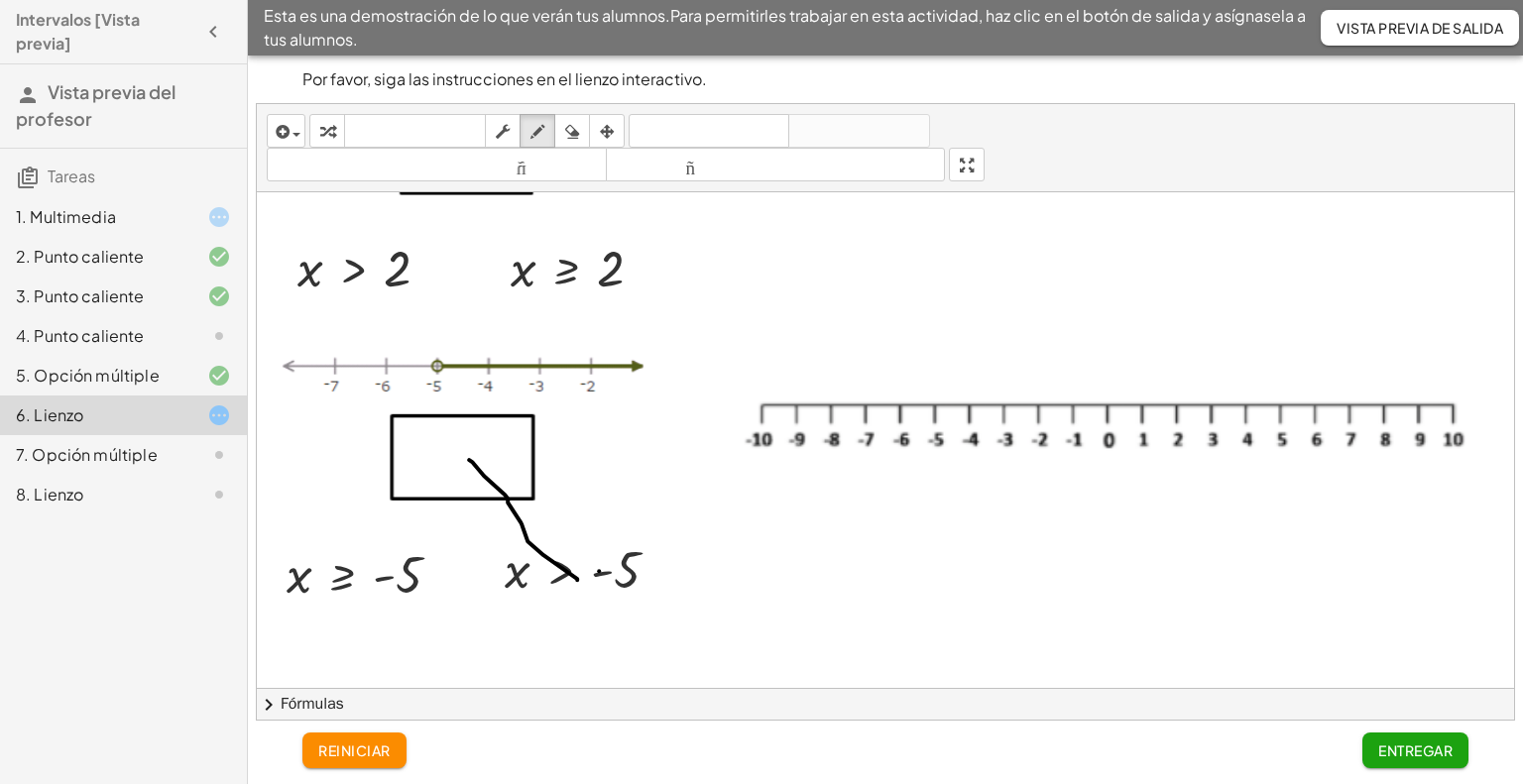drag, startPoint x: 577, startPoint y: 579, endPoint x: 469, endPoint y: 459, distance: 161.44349 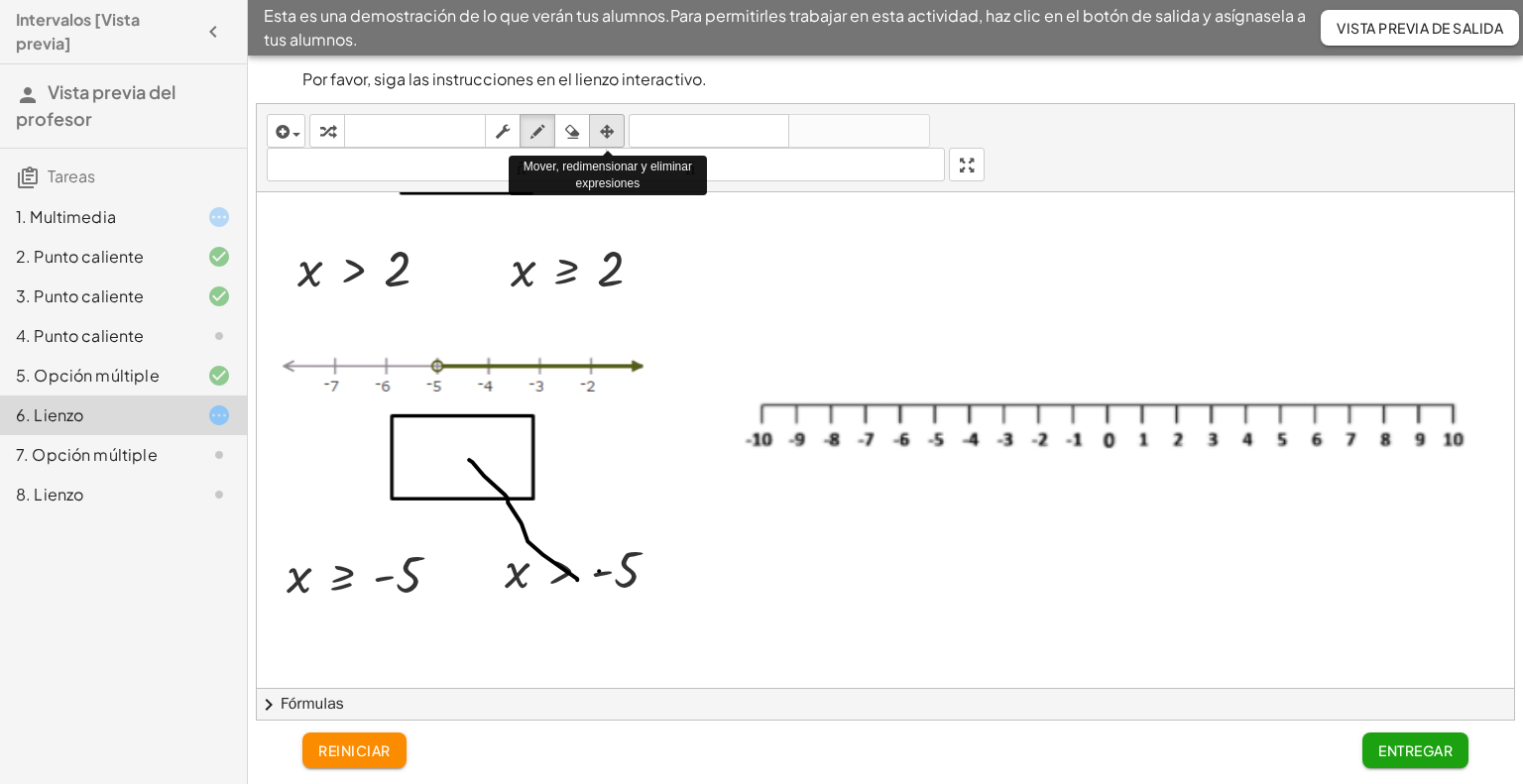 click at bounding box center (607, 132) 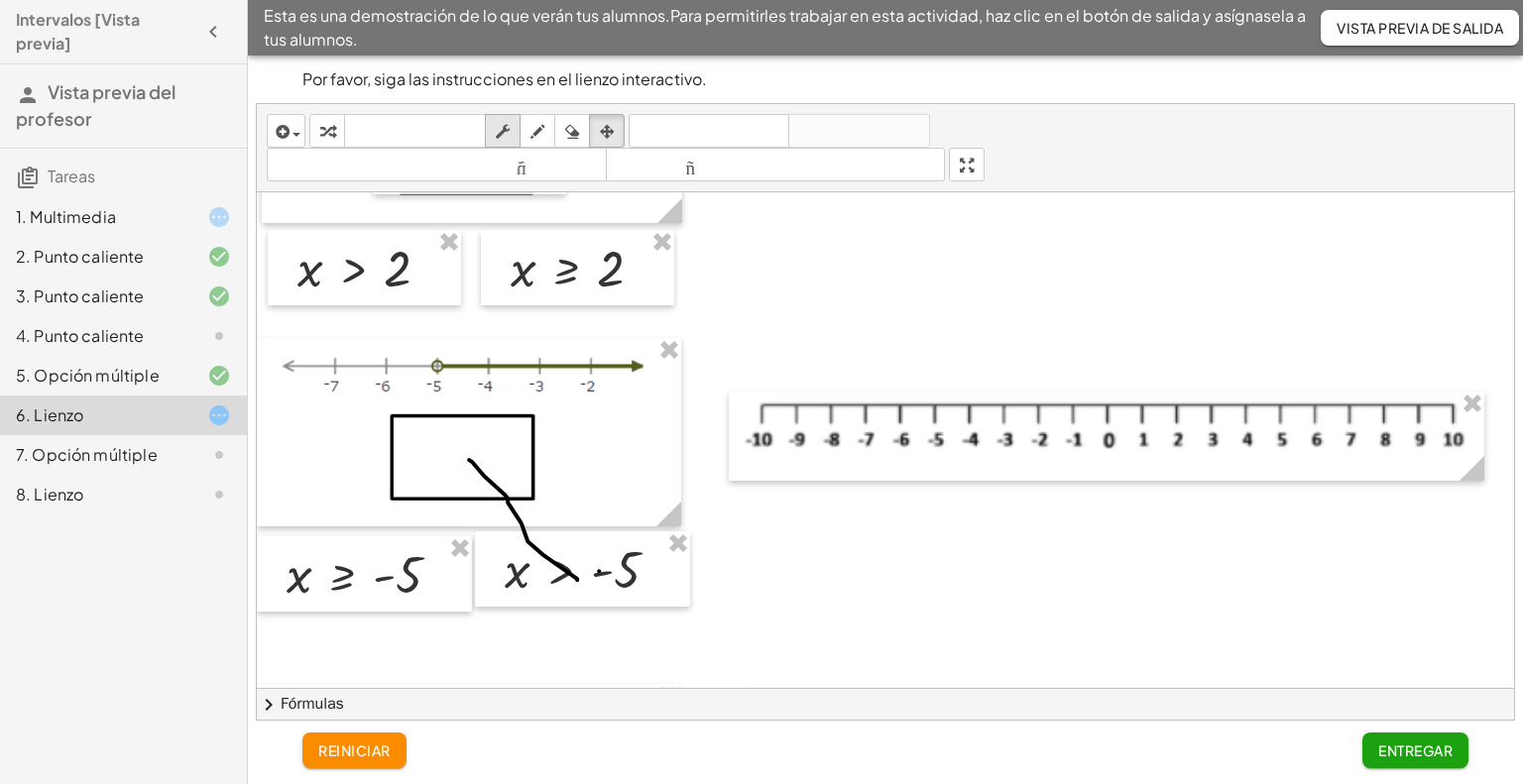click at bounding box center [503, 132] 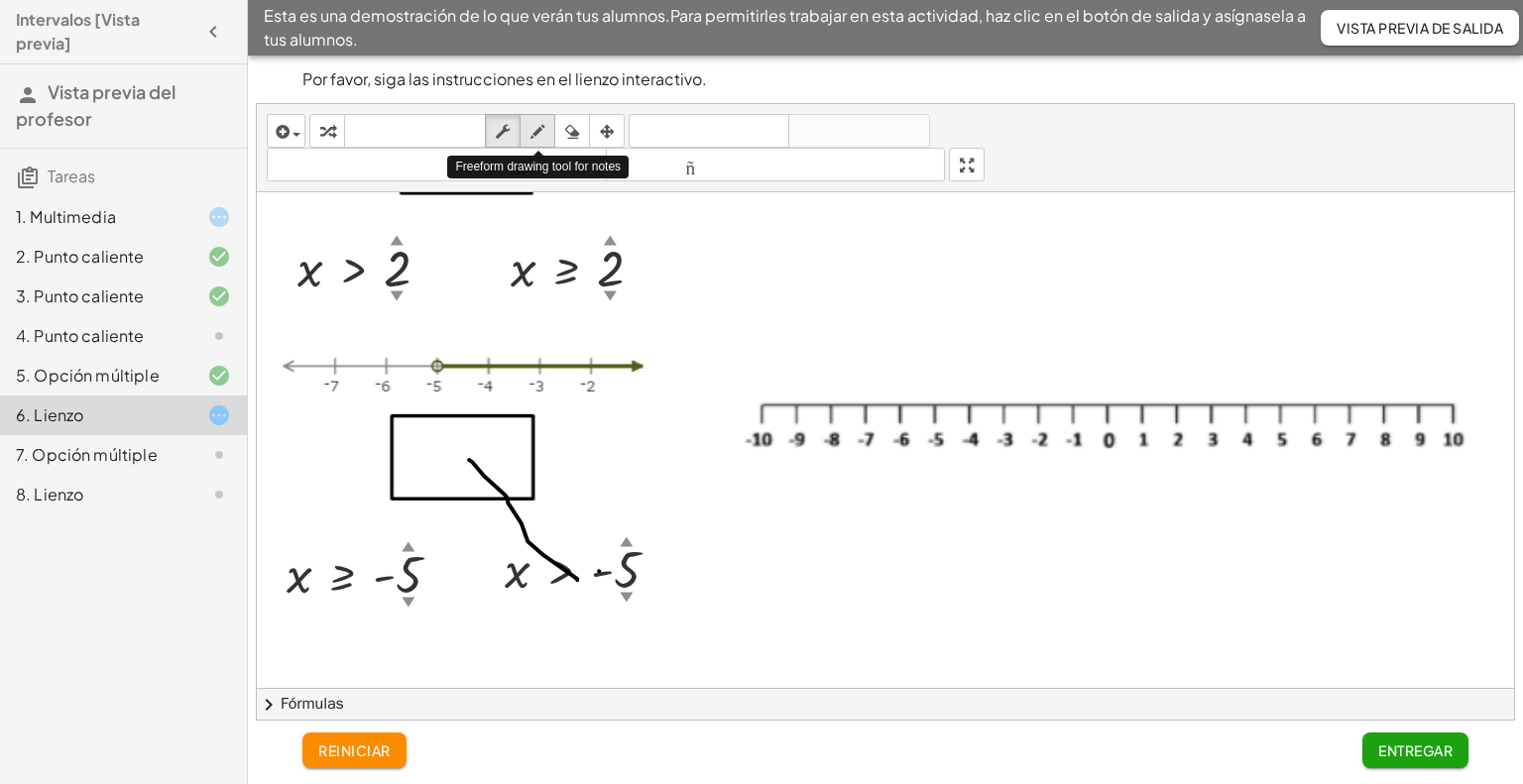 click at bounding box center [537, 132] 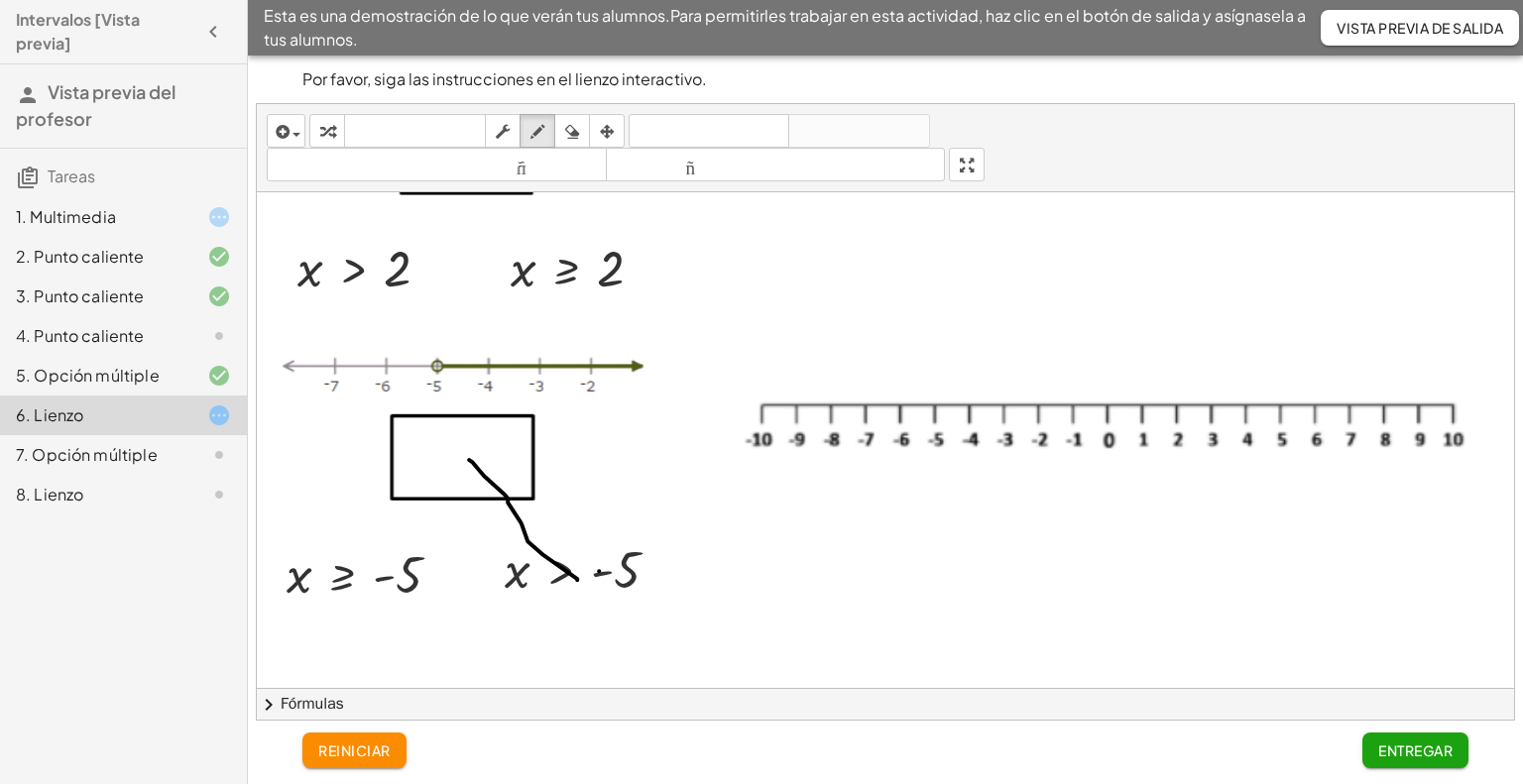 click at bounding box center (887, 450) 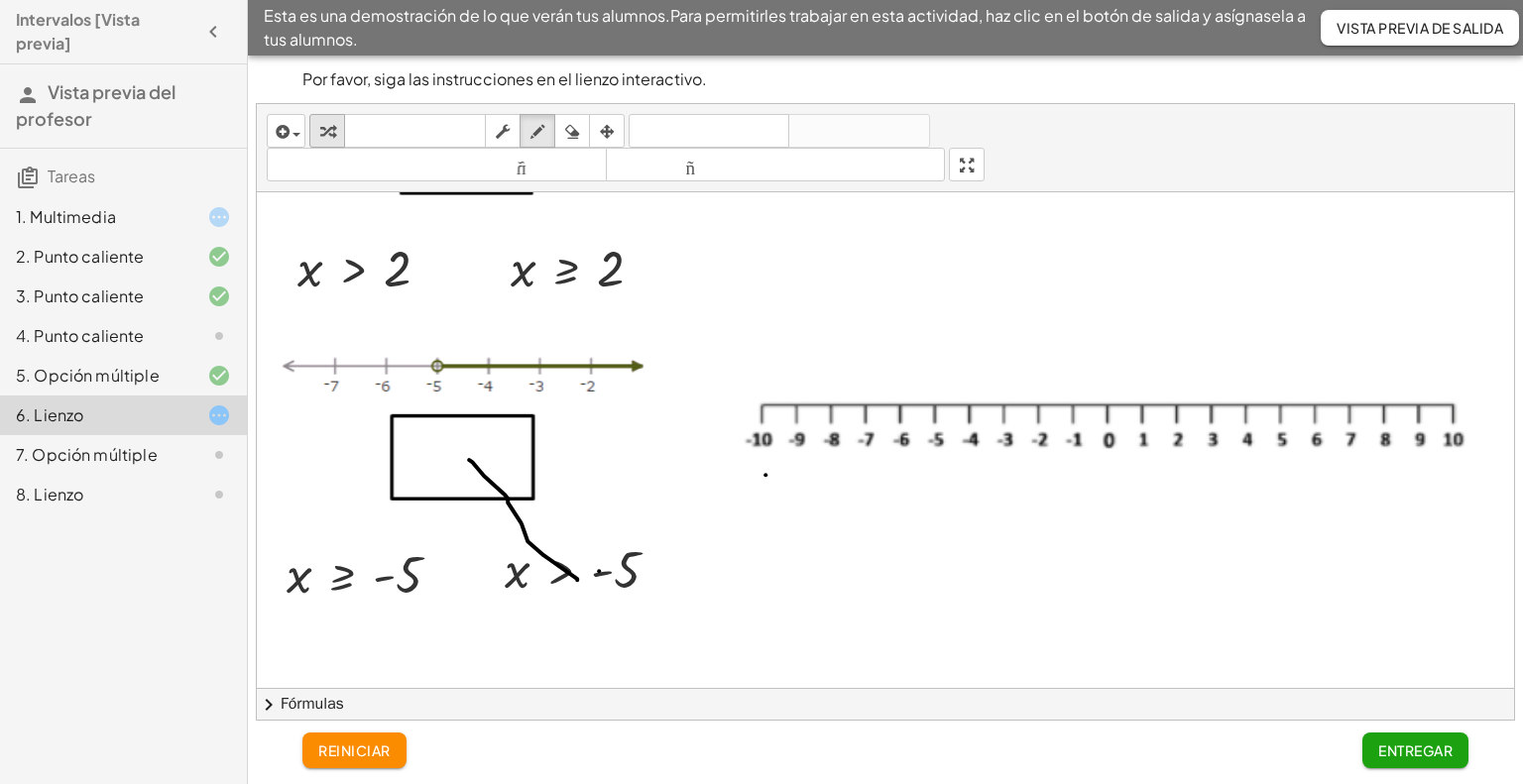 click at bounding box center (327, 132) 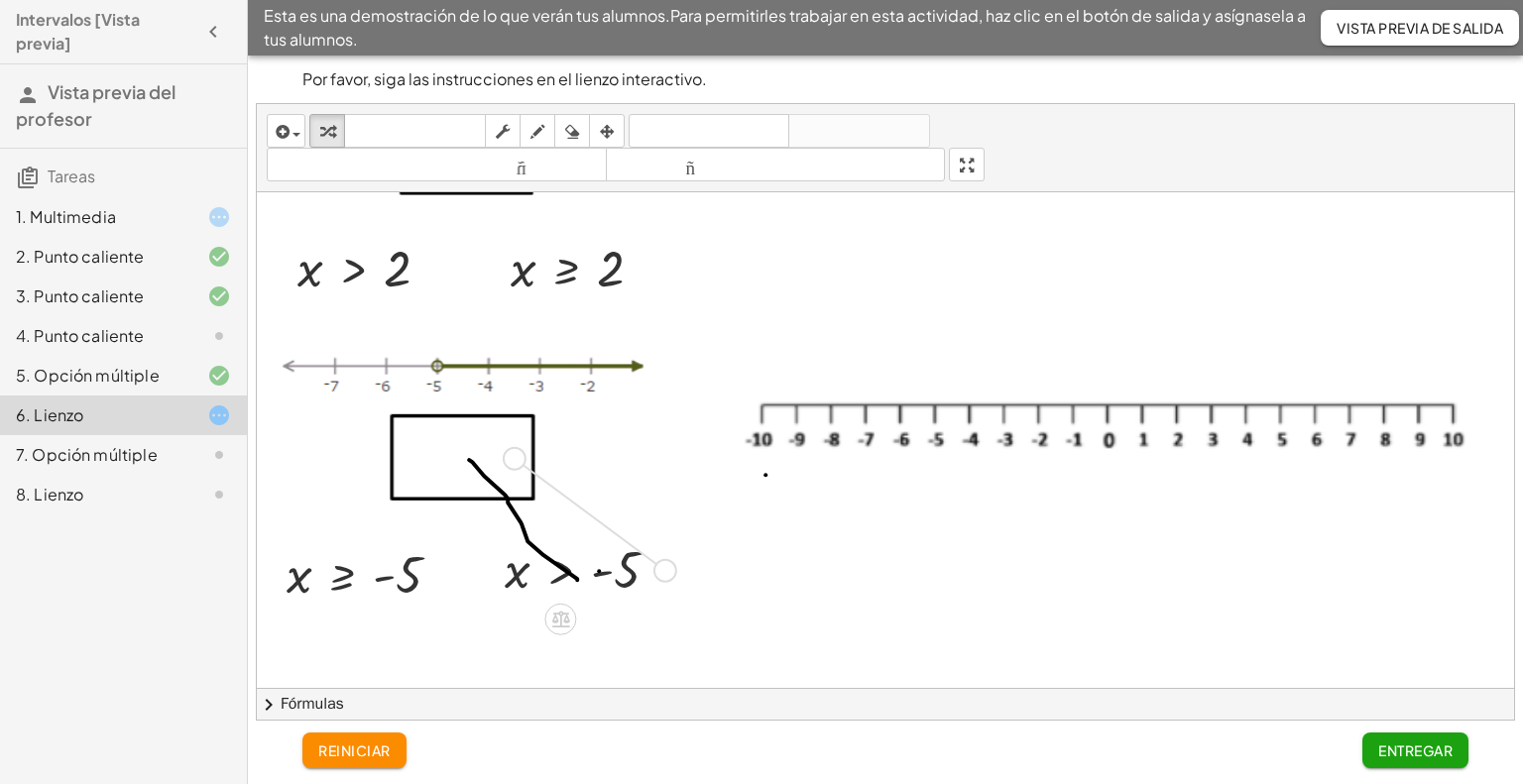drag, startPoint x: 665, startPoint y: 568, endPoint x: 509, endPoint y: 450, distance: 195.6016 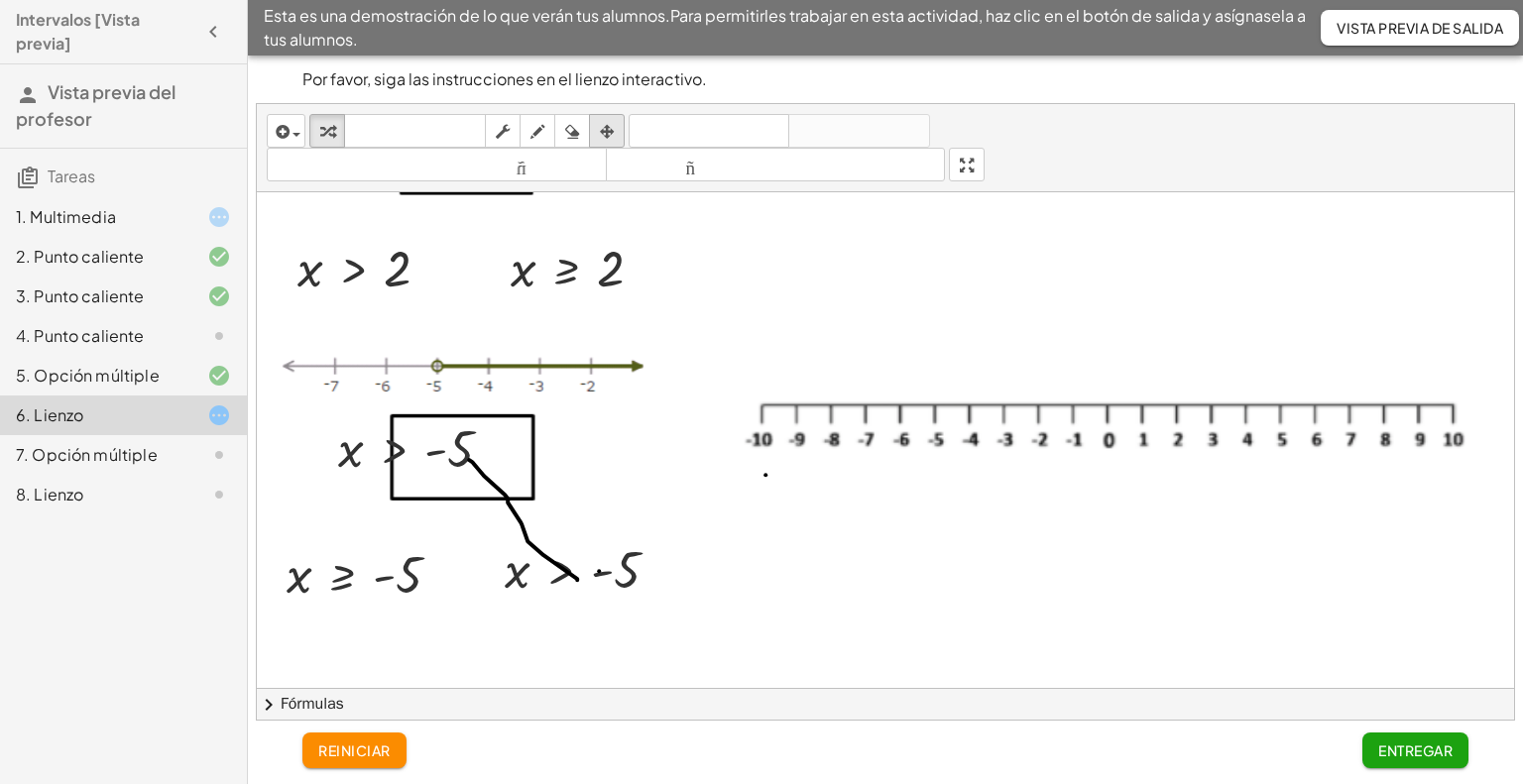 click at bounding box center (607, 132) 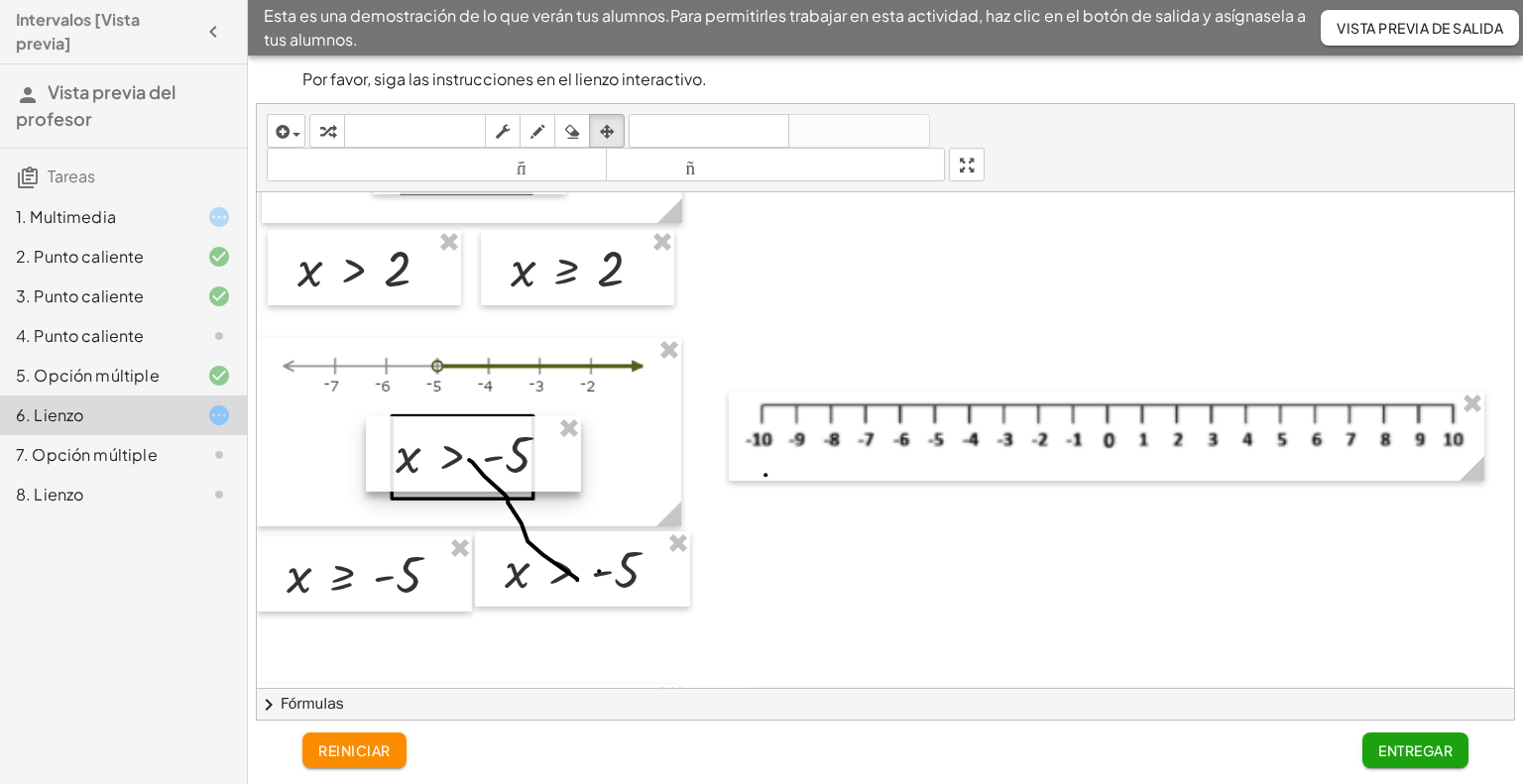 drag, startPoint x: 405, startPoint y: 452, endPoint x: 462, endPoint y: 458, distance: 57.31492 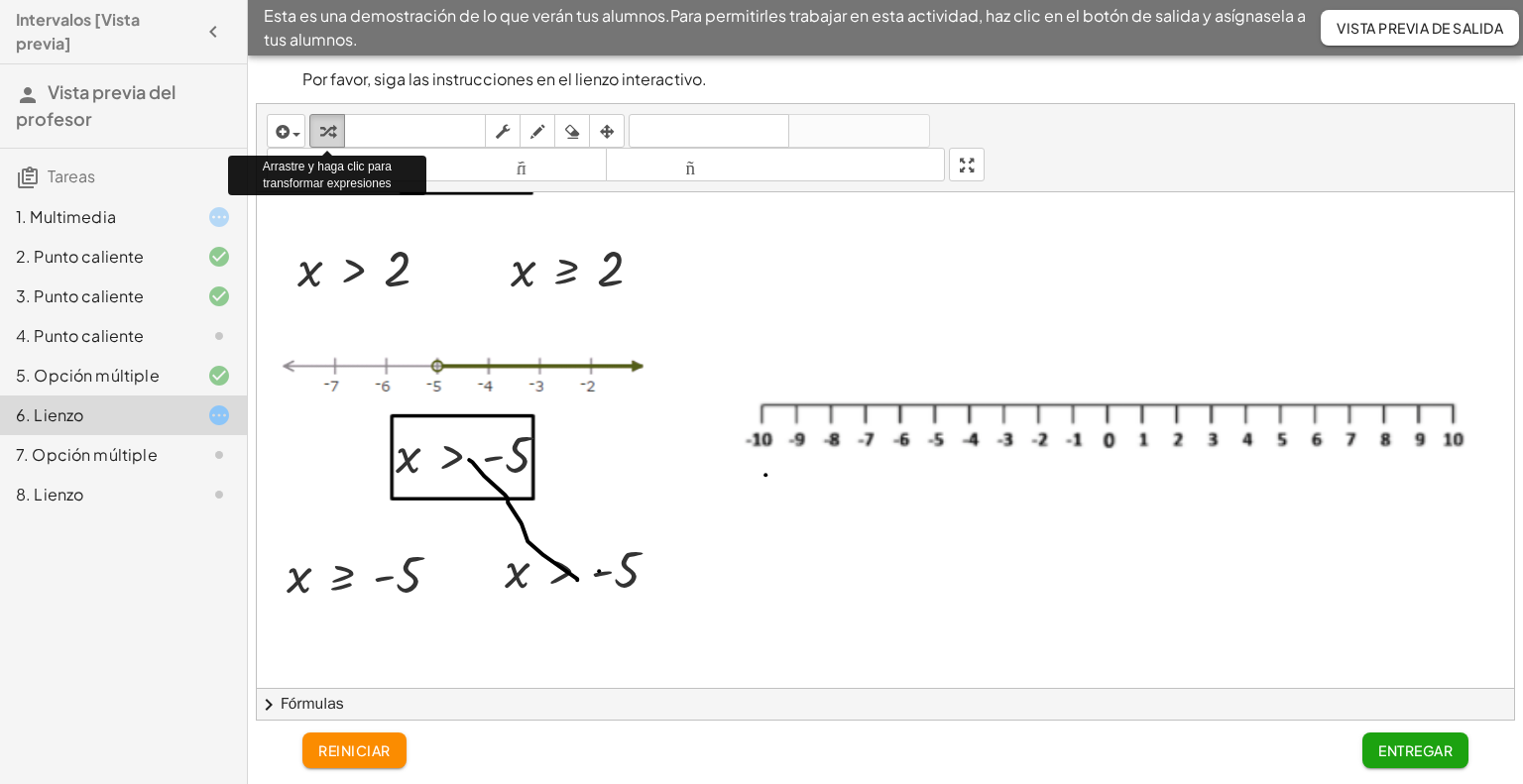 click at bounding box center (327, 132) 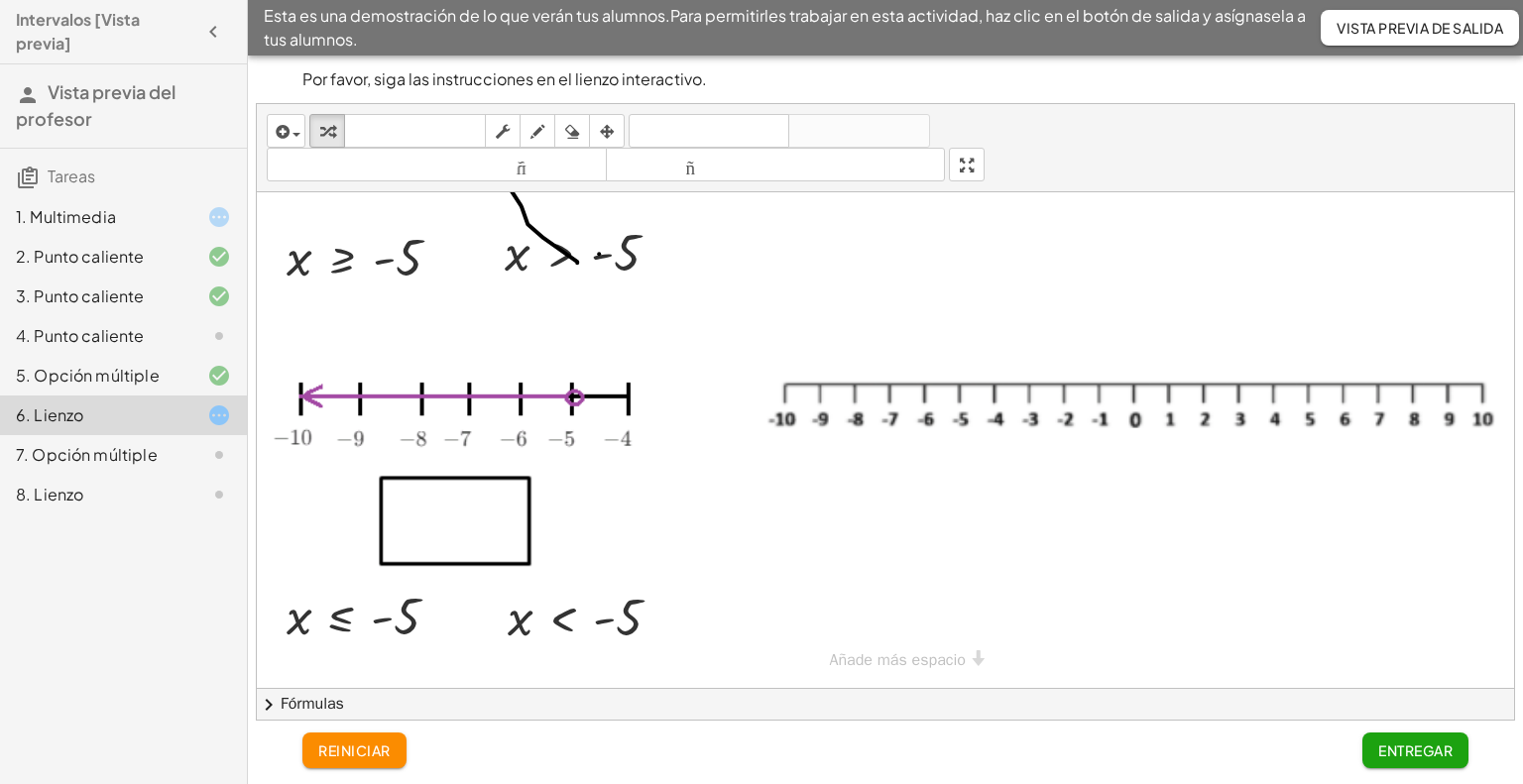 scroll, scrollTop: 627, scrollLeft: 0, axis: vertical 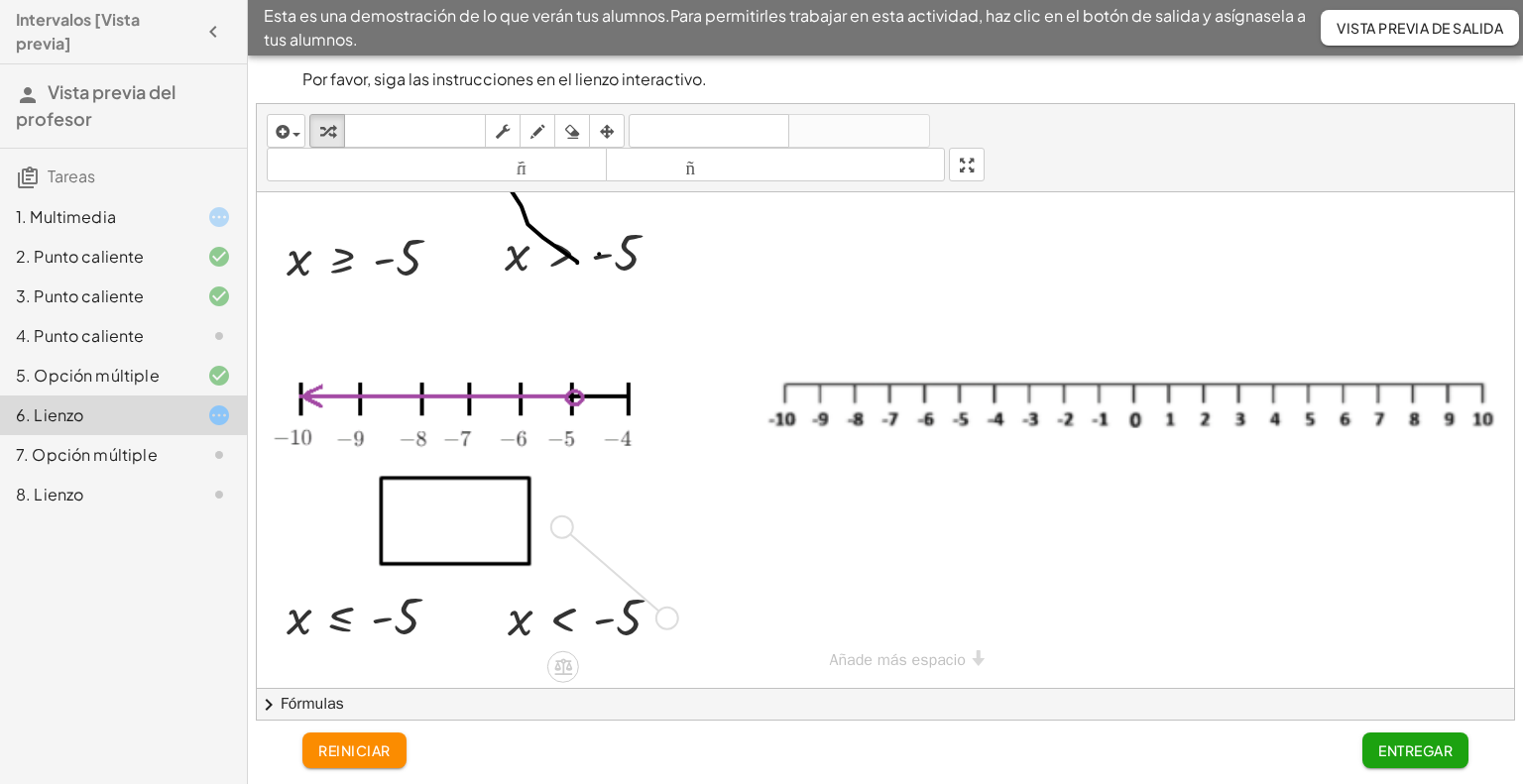 drag, startPoint x: 672, startPoint y: 608, endPoint x: 564, endPoint y: 514, distance: 143.178 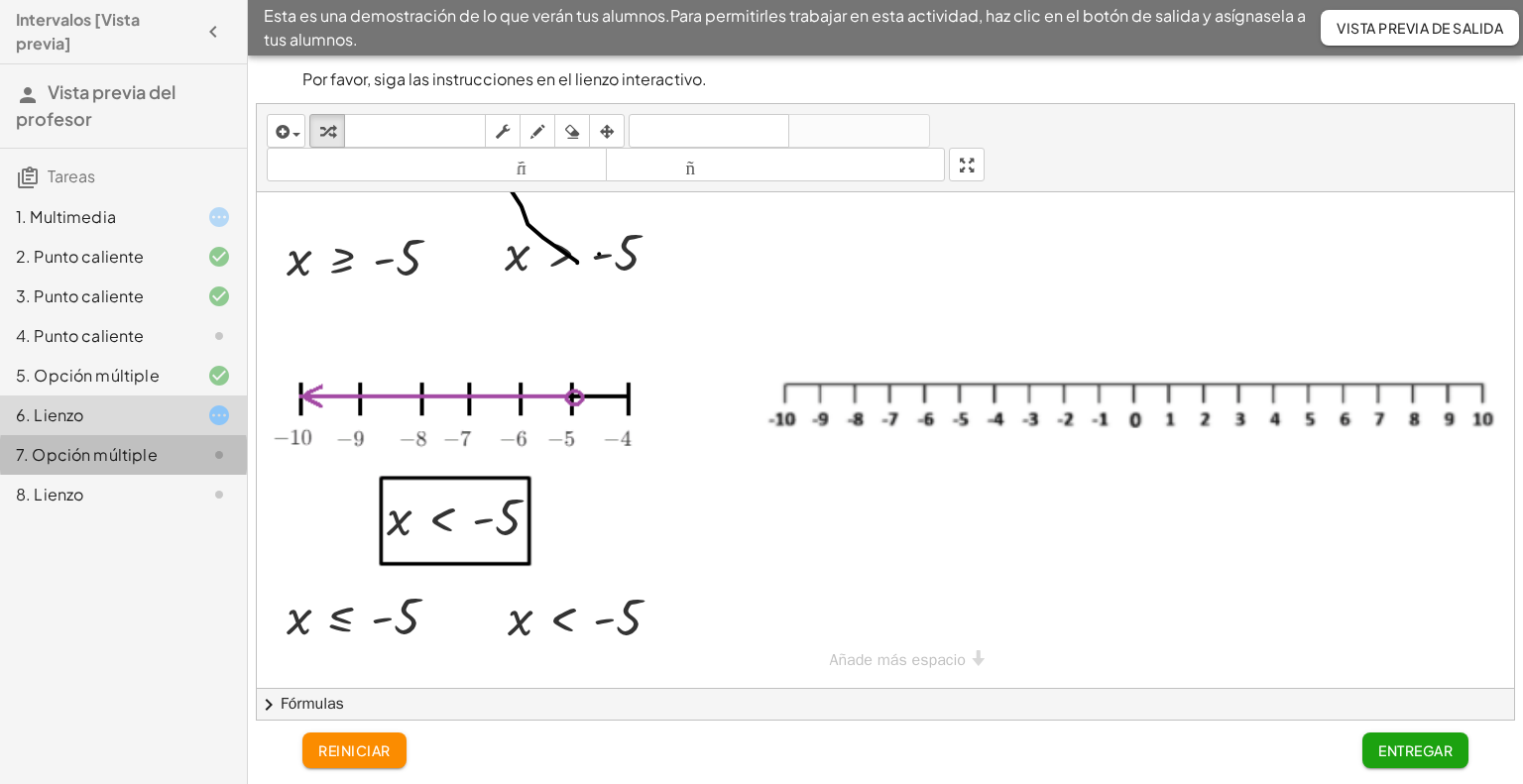click on "7. Opción múltiple" at bounding box center (86, 454) 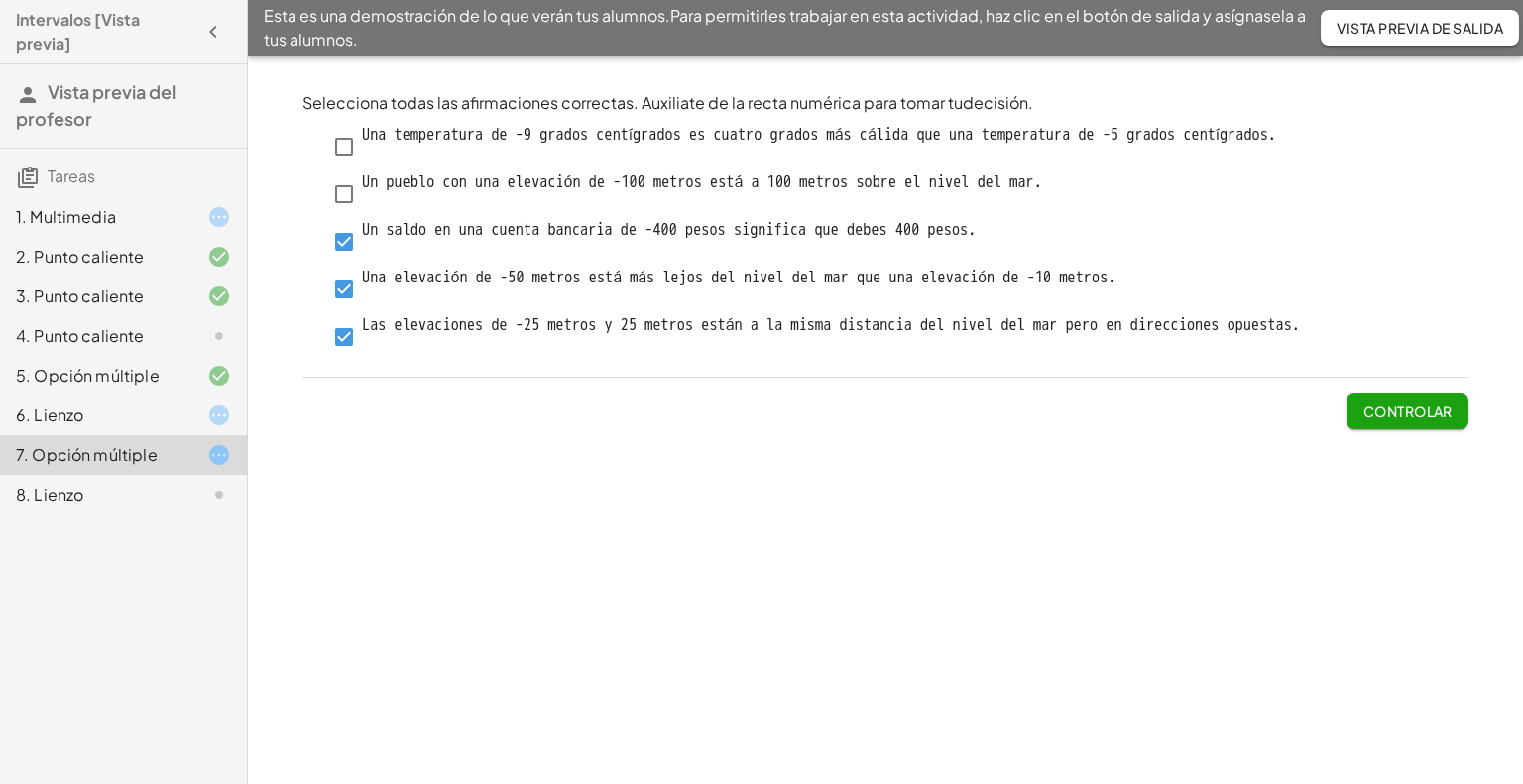 click on "Controlar" at bounding box center (1408, 411) 